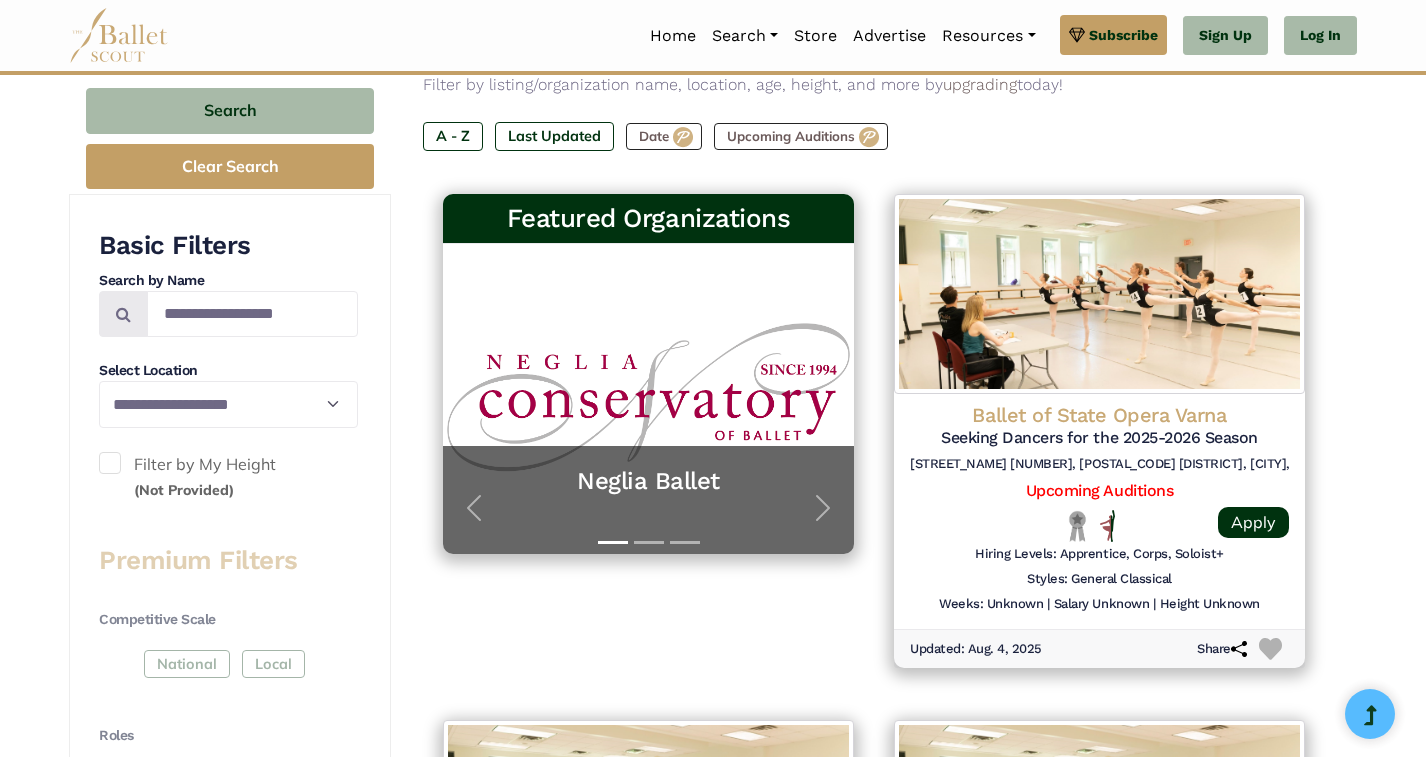 scroll, scrollTop: 0, scrollLeft: 0, axis: both 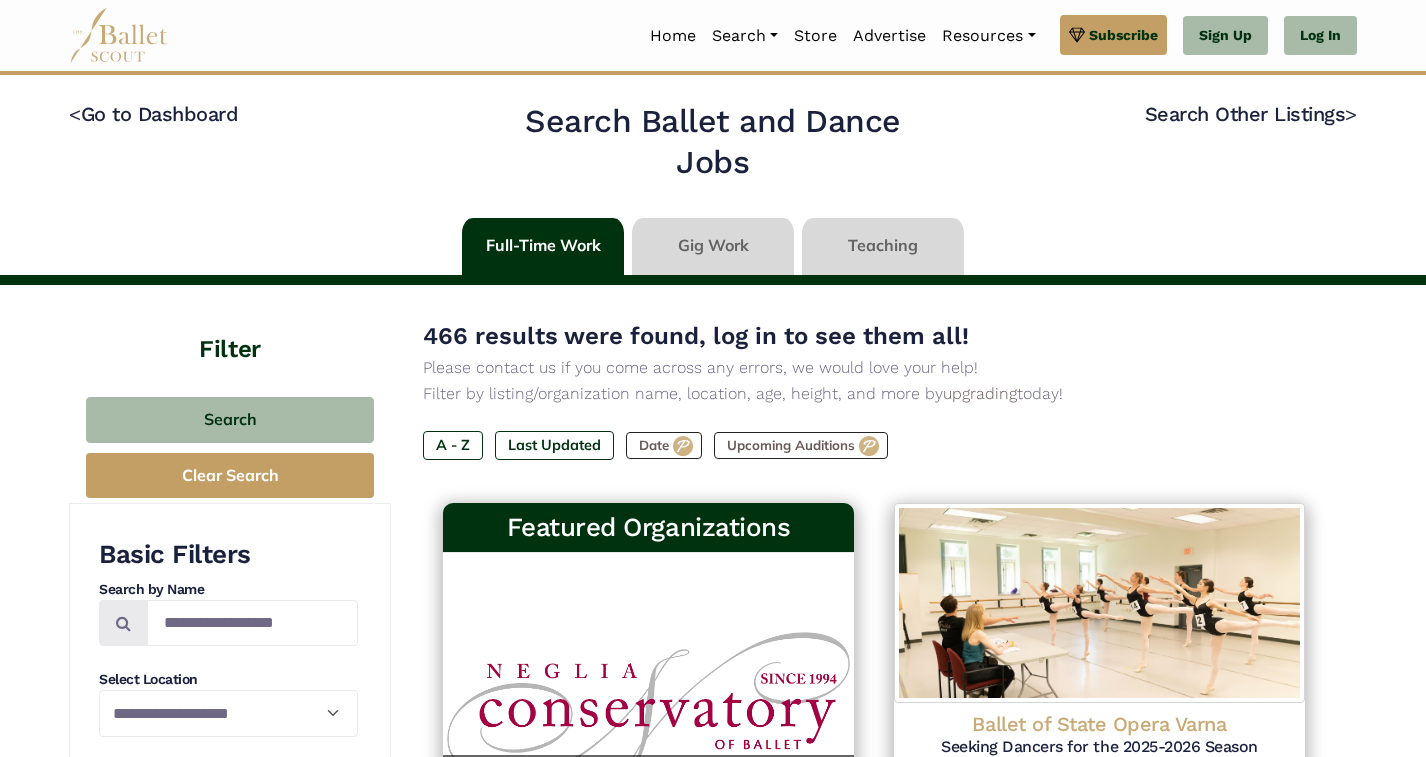 click at bounding box center (713, 246) 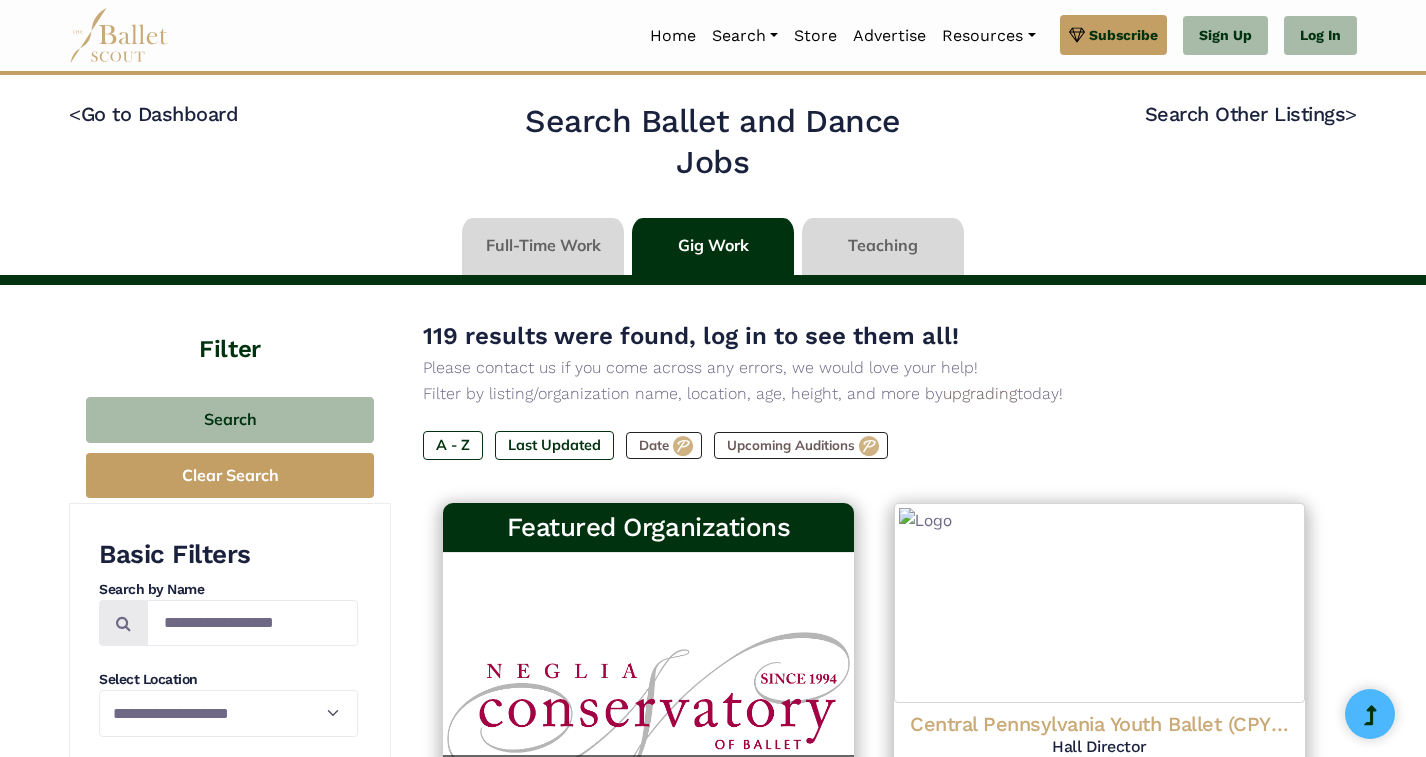 scroll, scrollTop: 0, scrollLeft: 0, axis: both 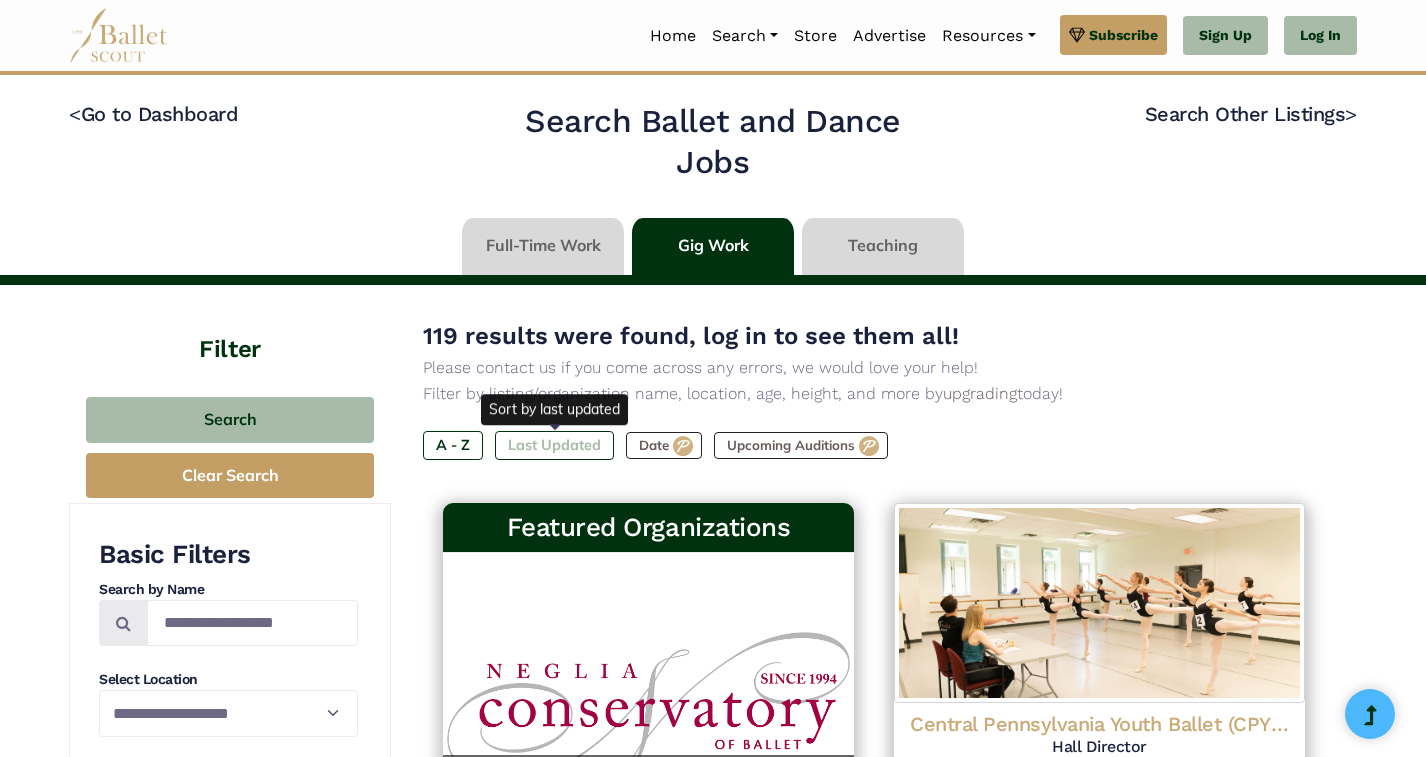 click on "Last Updated" at bounding box center [554, 445] 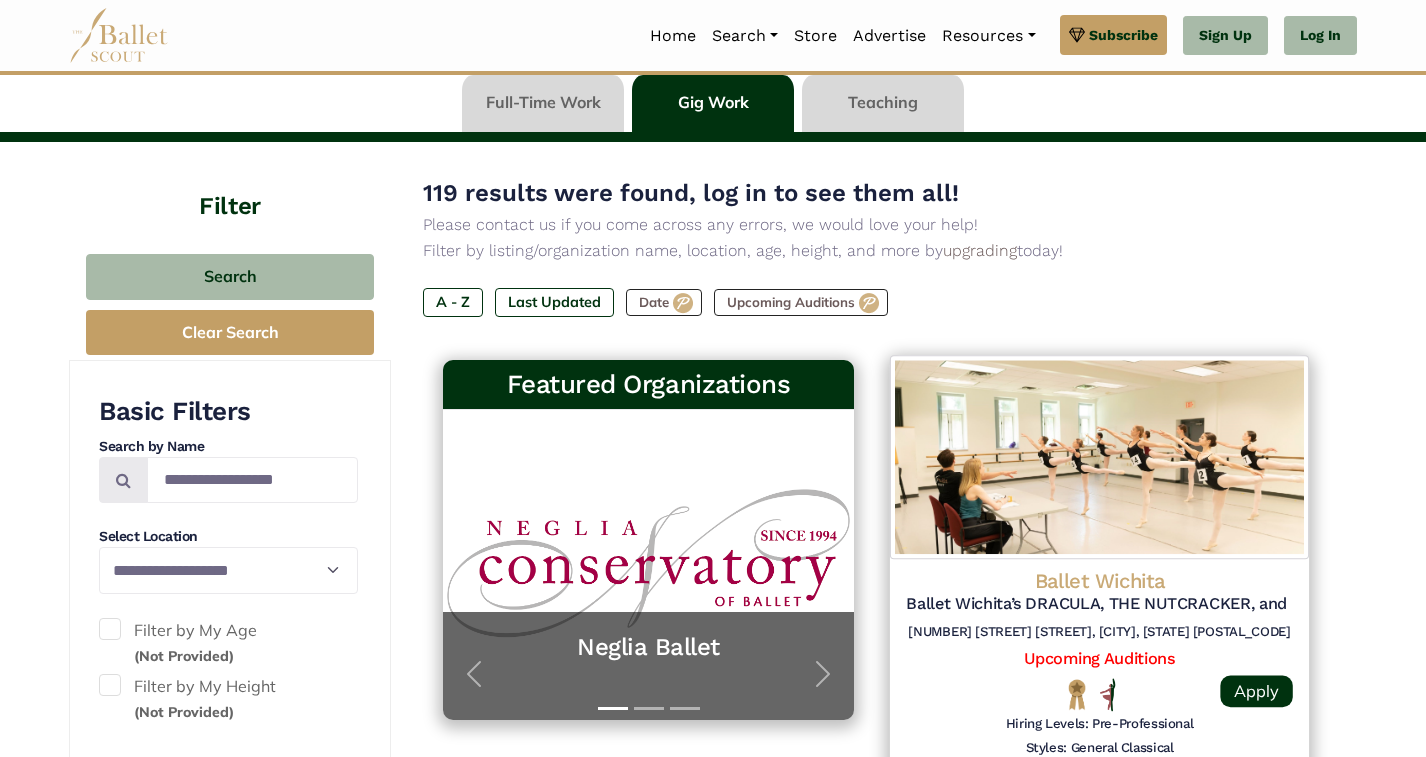 scroll, scrollTop: 0, scrollLeft: 0, axis: both 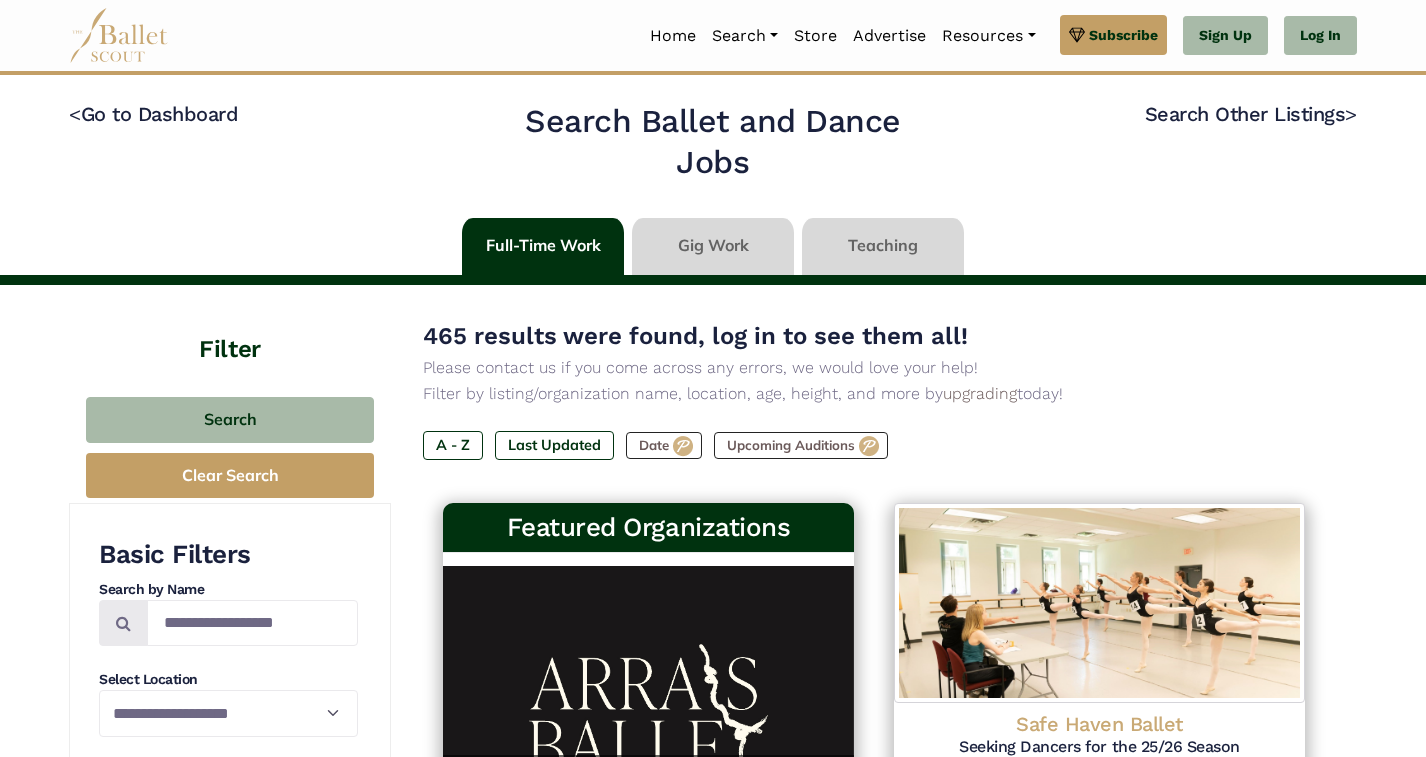 click at bounding box center [543, 246] 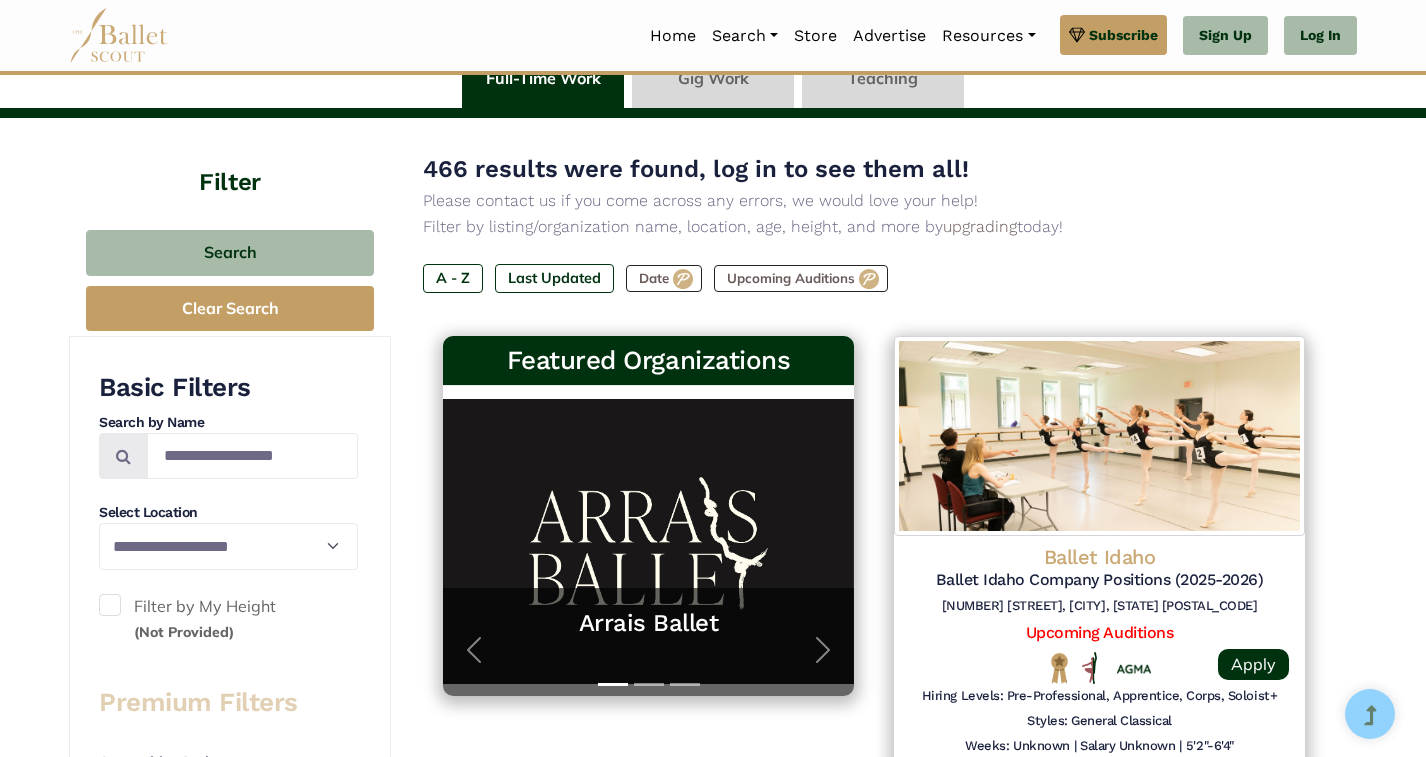 scroll, scrollTop: 173, scrollLeft: 0, axis: vertical 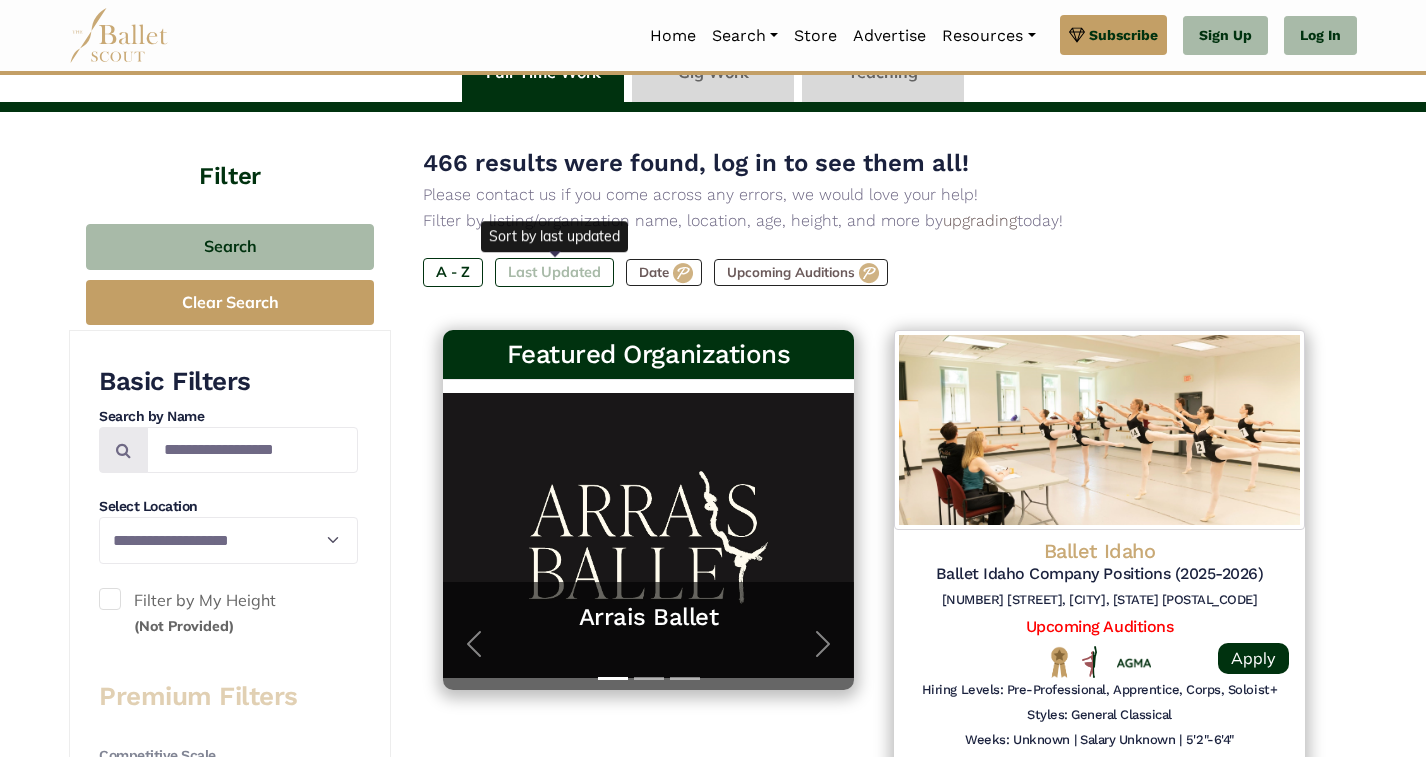 click on "Last Updated" at bounding box center (554, 272) 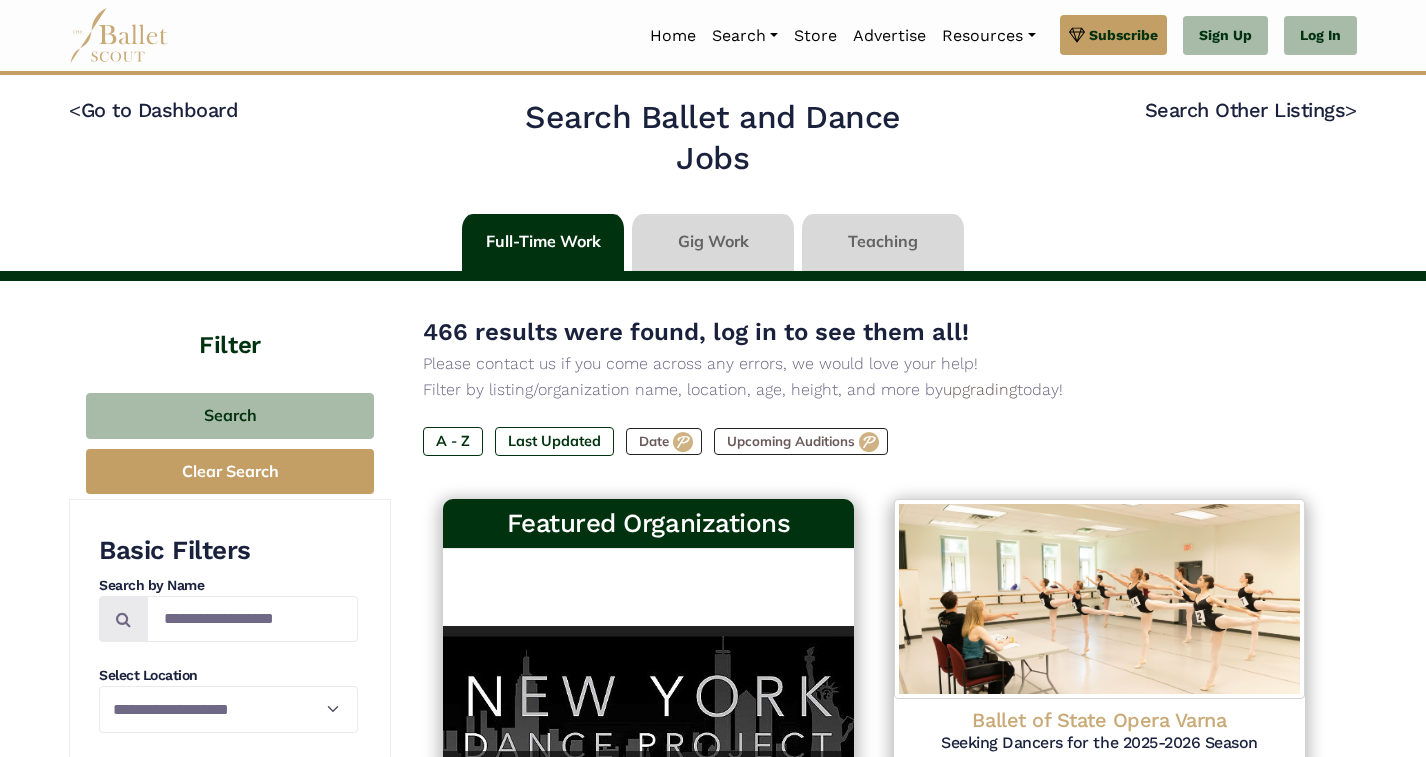 scroll, scrollTop: 0, scrollLeft: 0, axis: both 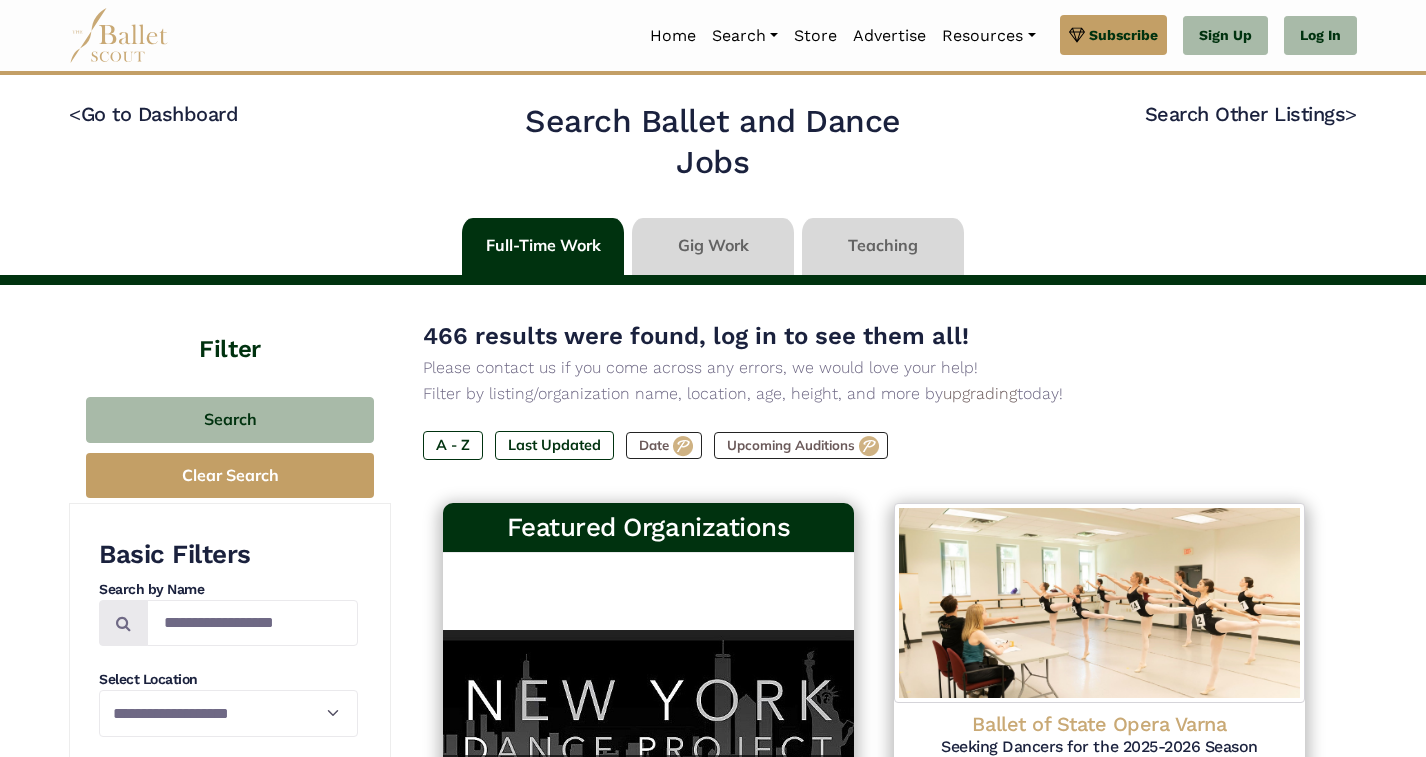 click at bounding box center (713, 246) 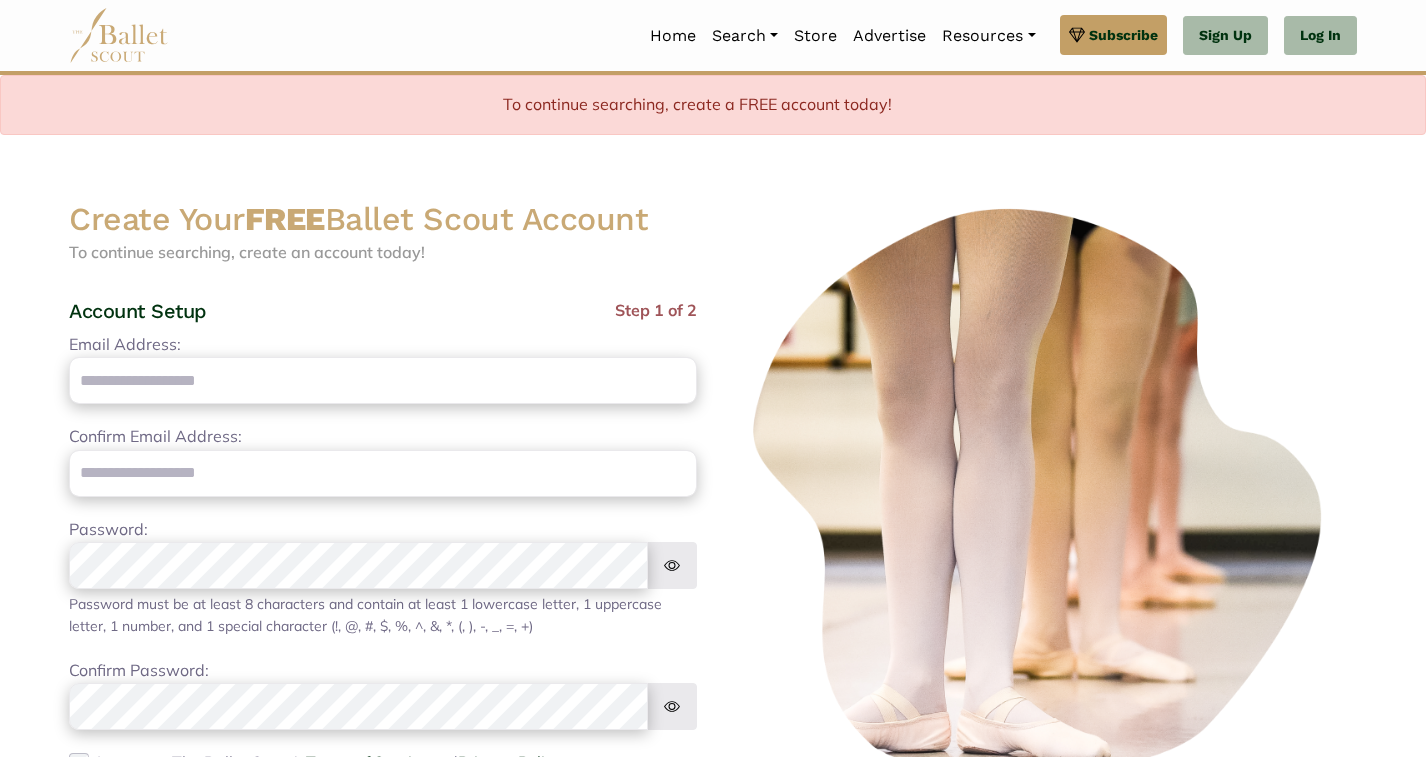 scroll, scrollTop: 0, scrollLeft: 0, axis: both 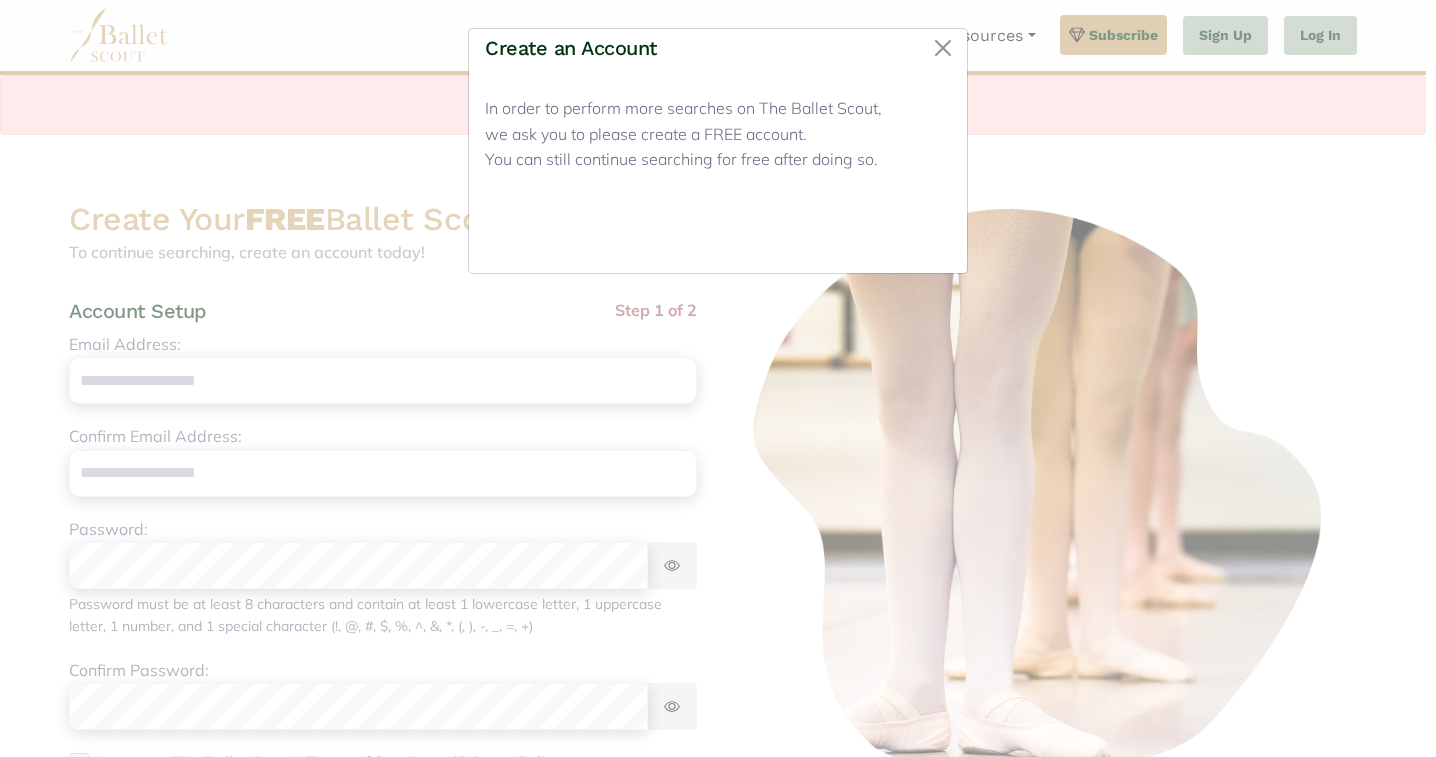click on "Close" at bounding box center (913, 233) 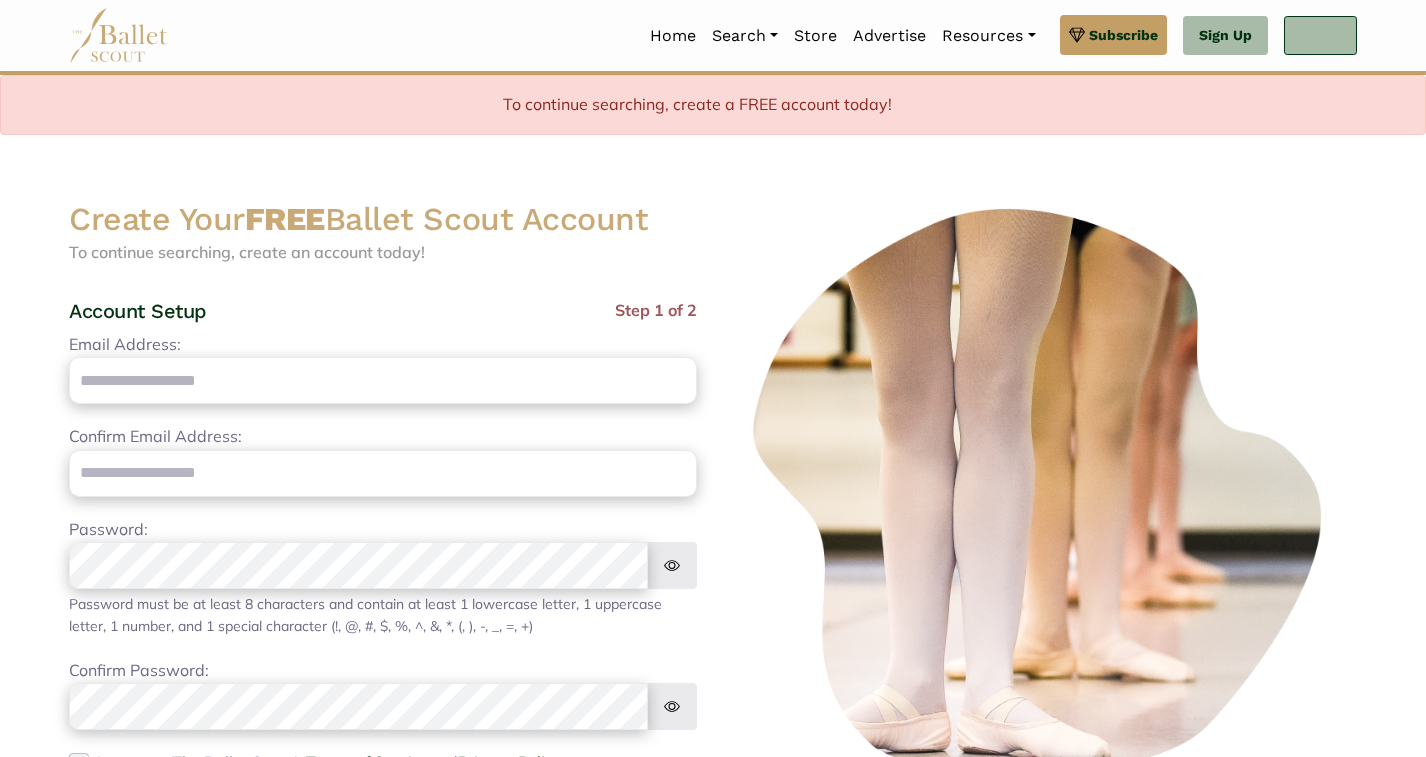 click on "Log In" at bounding box center [1320, 36] 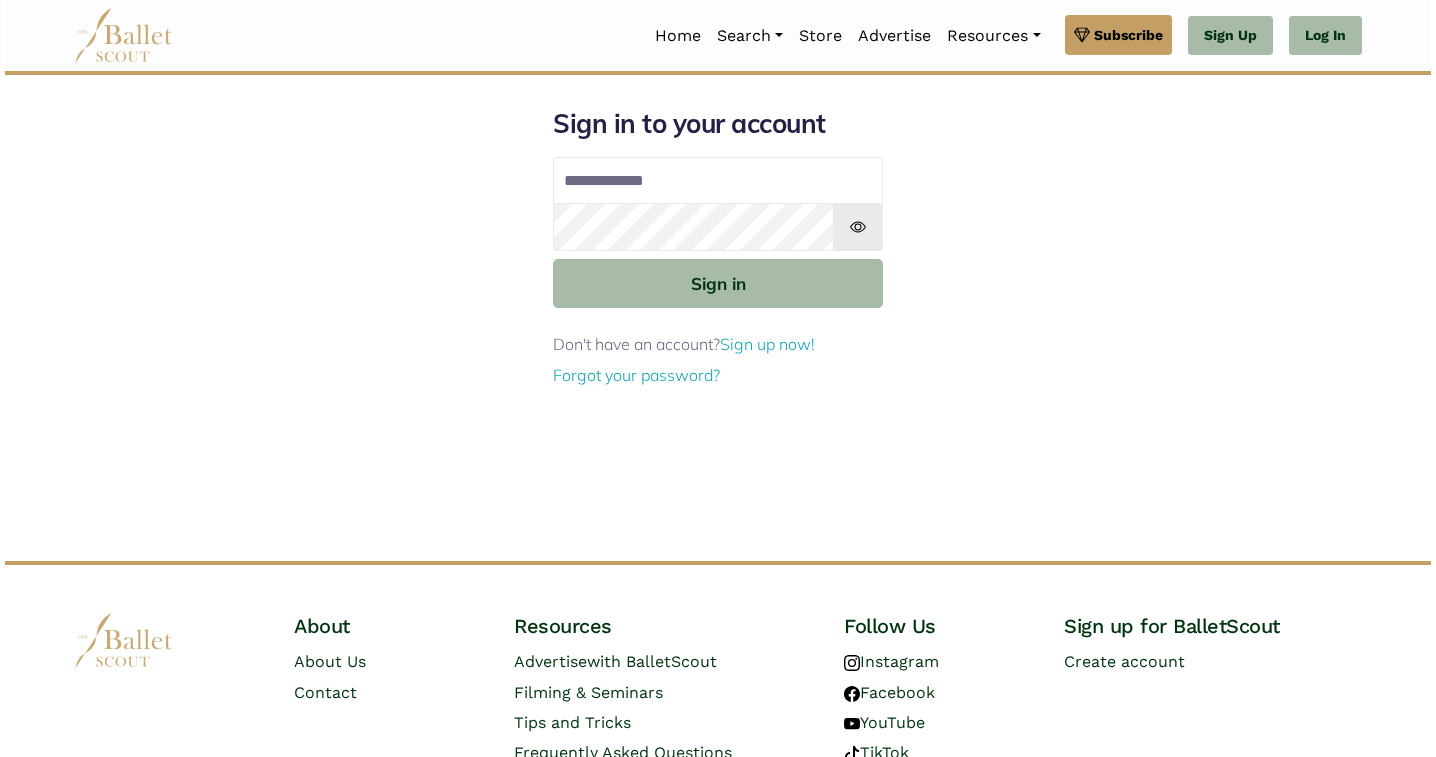 scroll, scrollTop: 0, scrollLeft: 0, axis: both 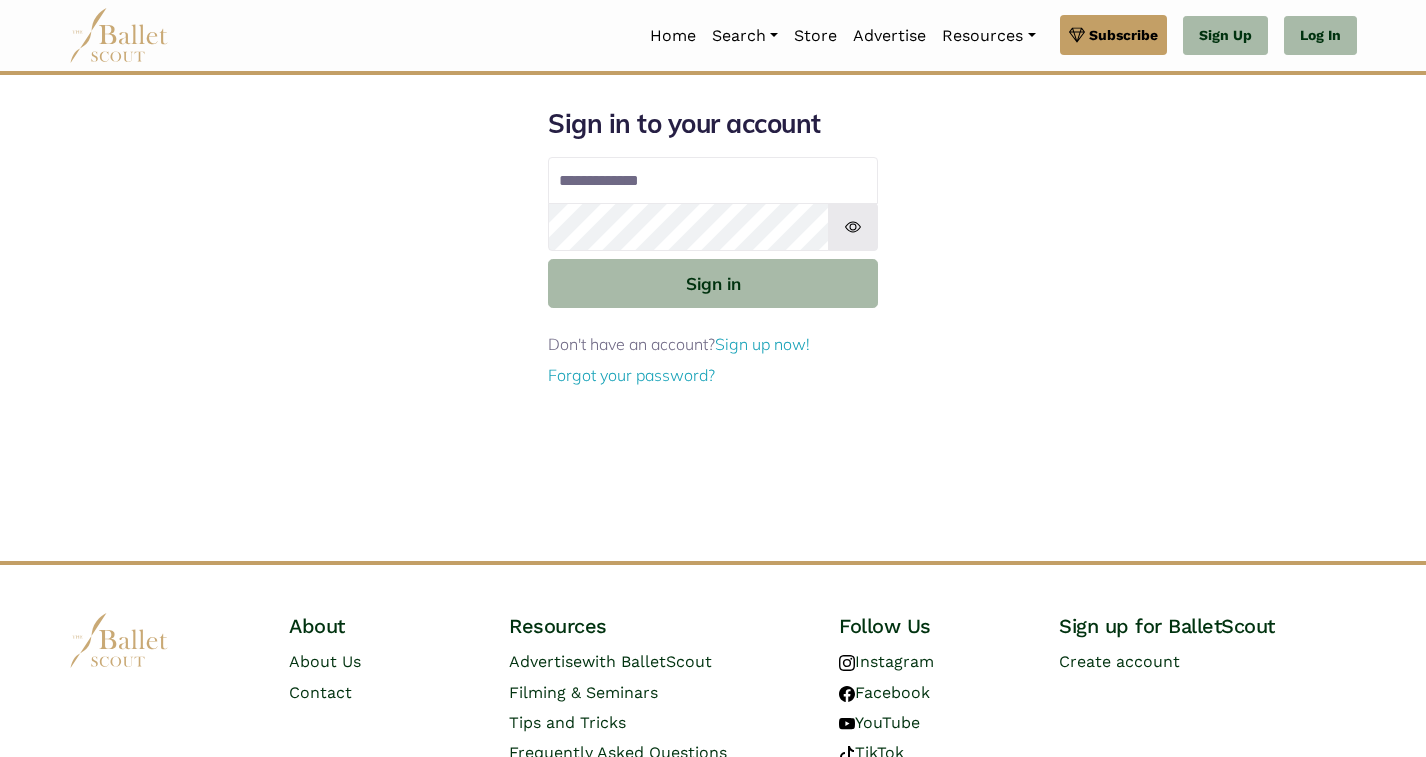 click on "Email address" at bounding box center (713, 181) 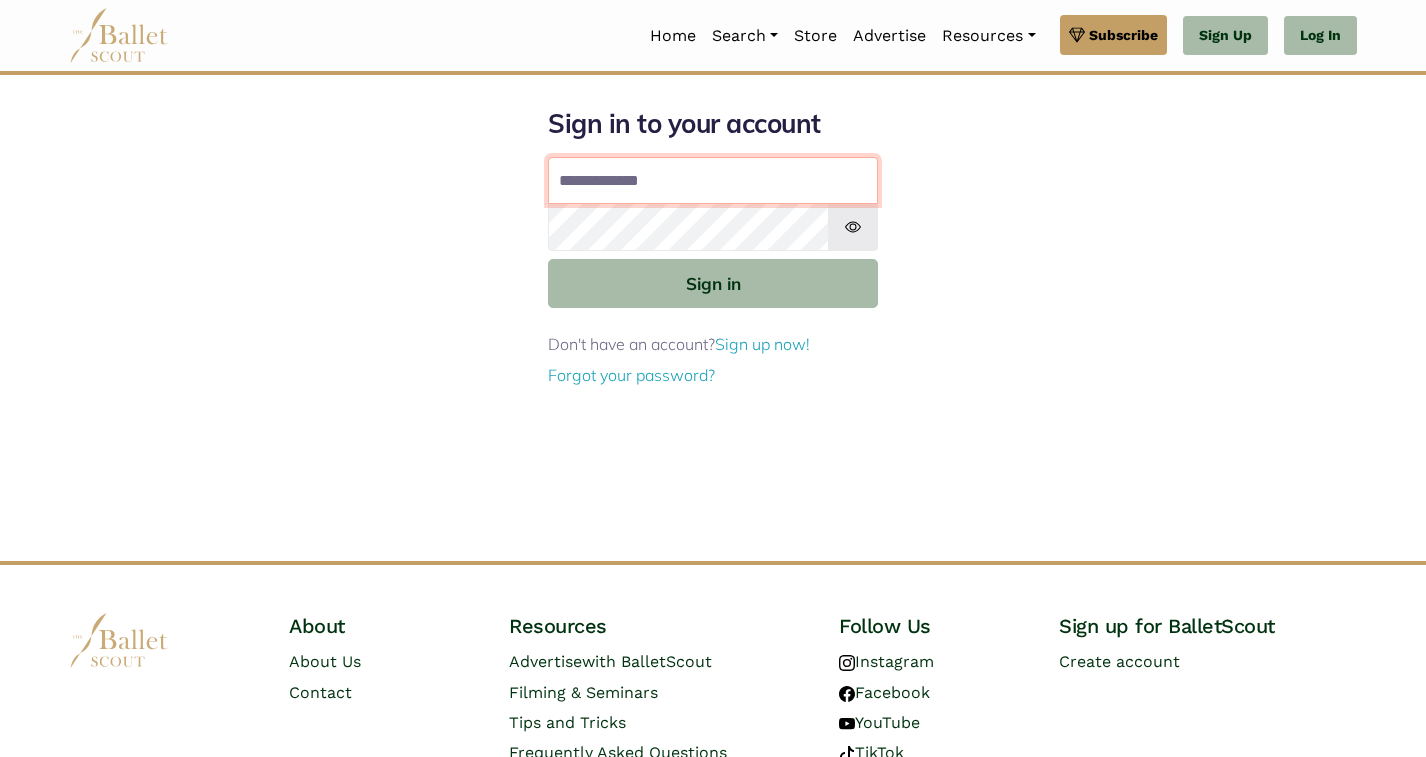type on "**********" 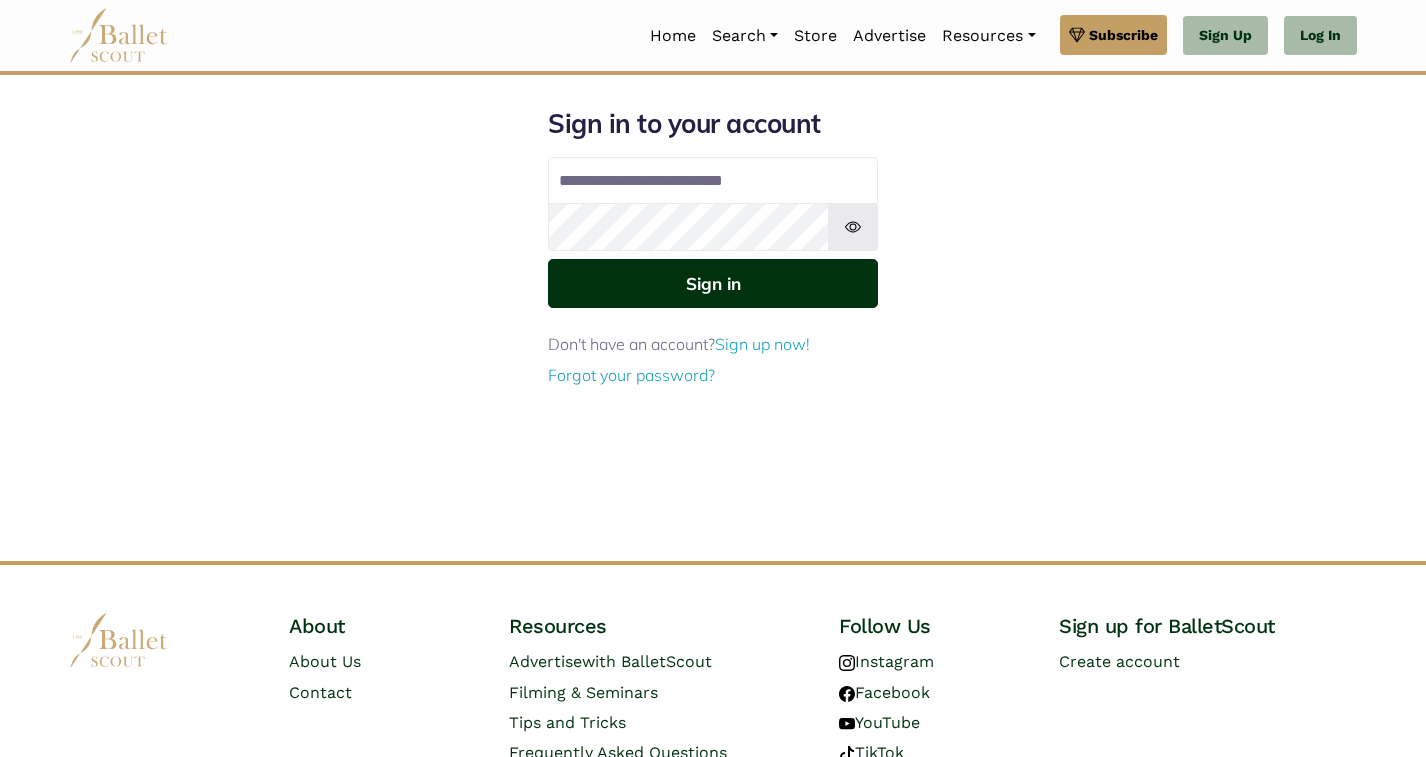 click on "Sign in" at bounding box center [713, 283] 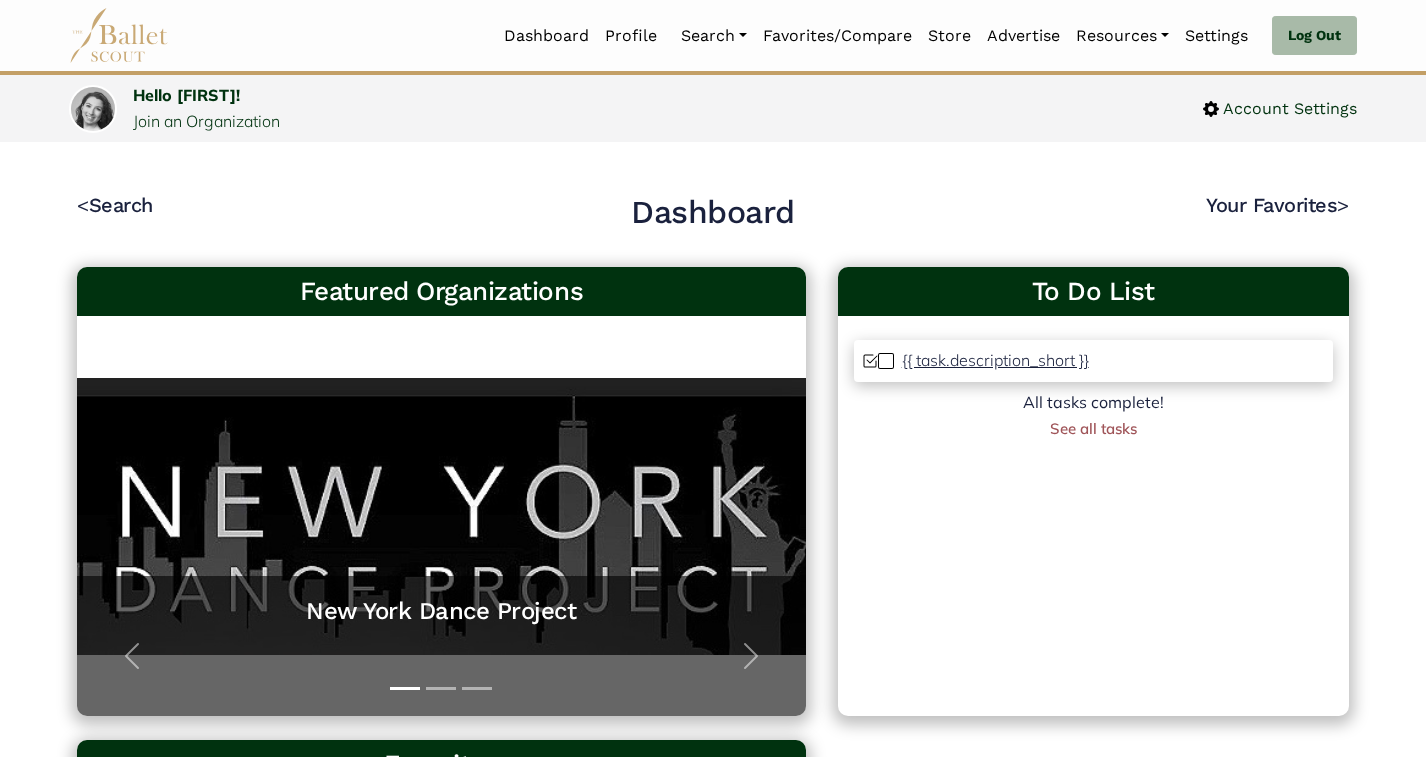 scroll, scrollTop: 0, scrollLeft: 0, axis: both 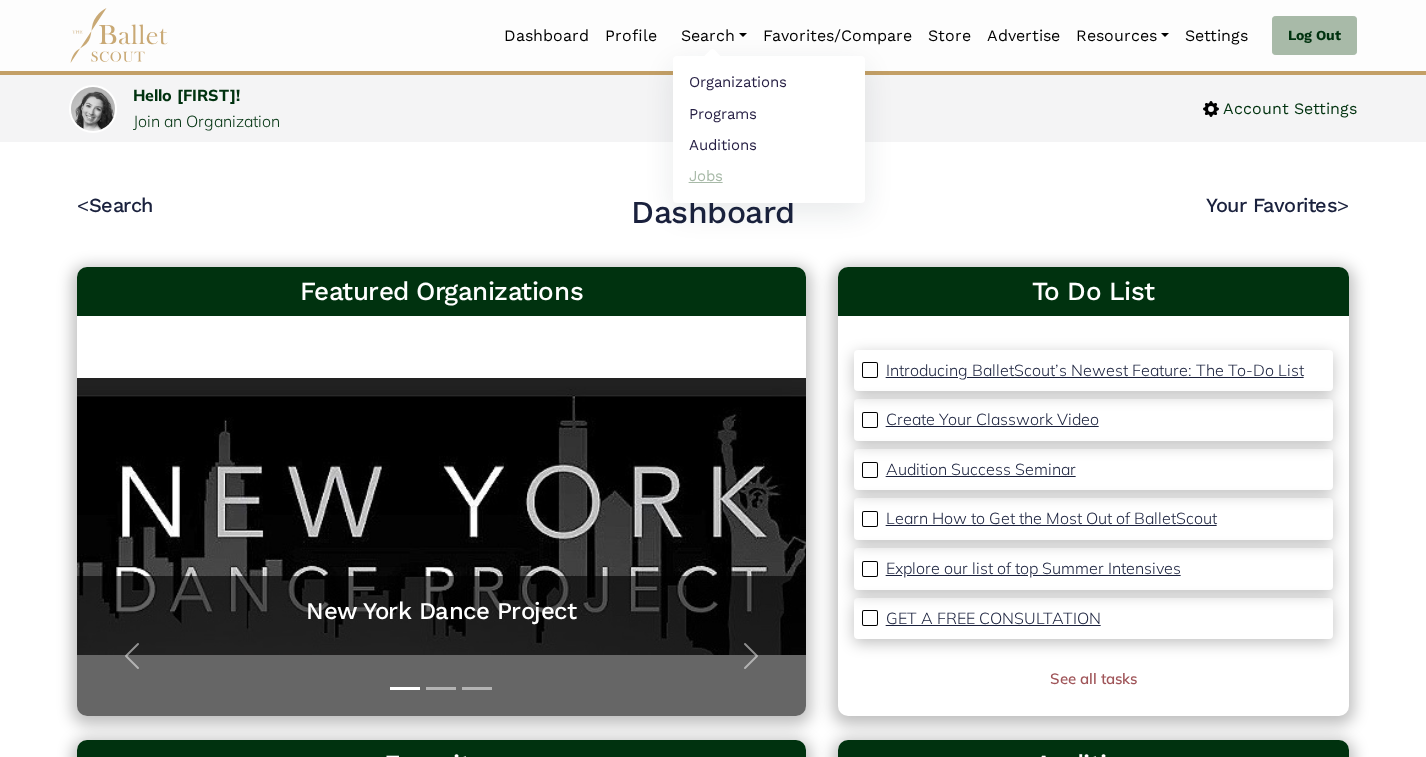 click on "Jobs" at bounding box center [769, 175] 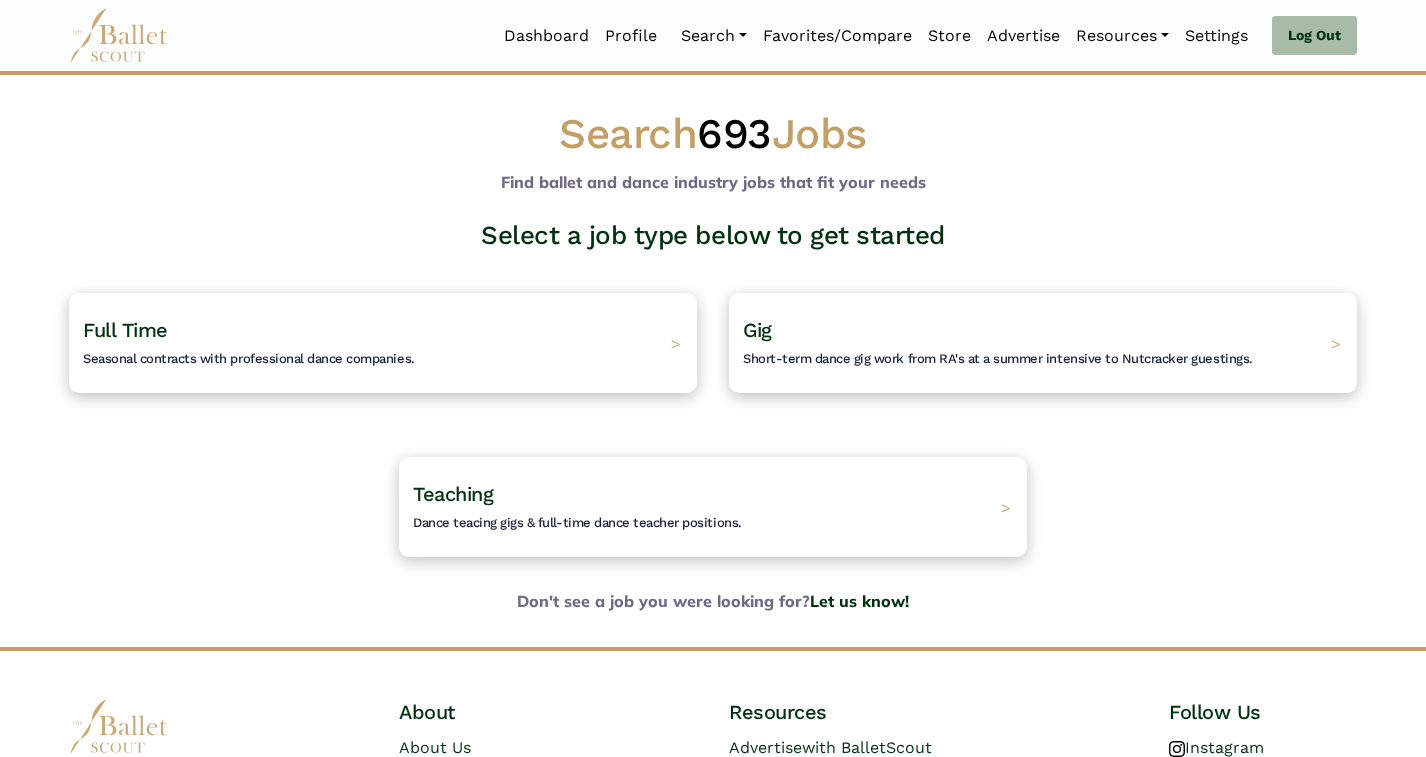 scroll, scrollTop: 0, scrollLeft: 0, axis: both 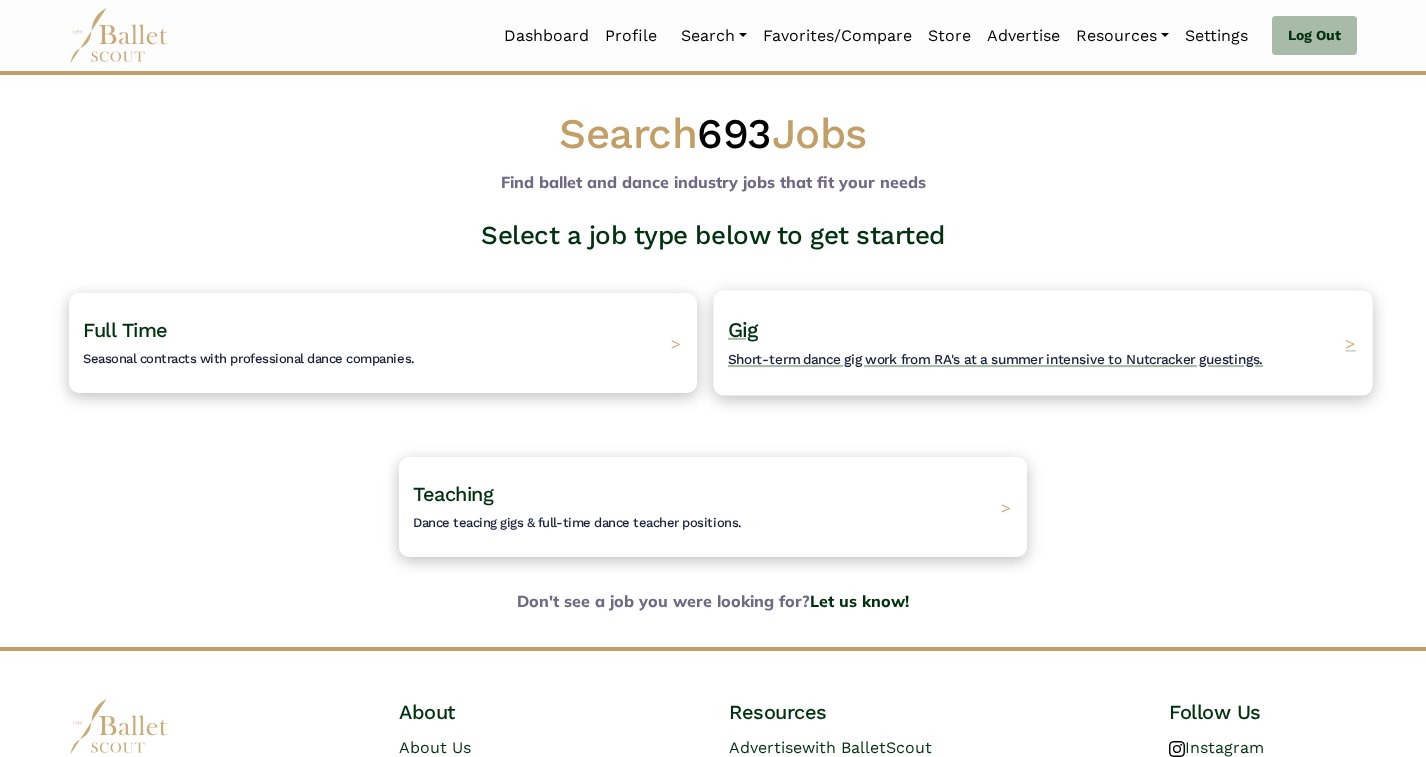 click on "Gig Short-term dance gig
work from RA's at a summer intensive to Nutcracker guestings.
>" at bounding box center (1042, 342) 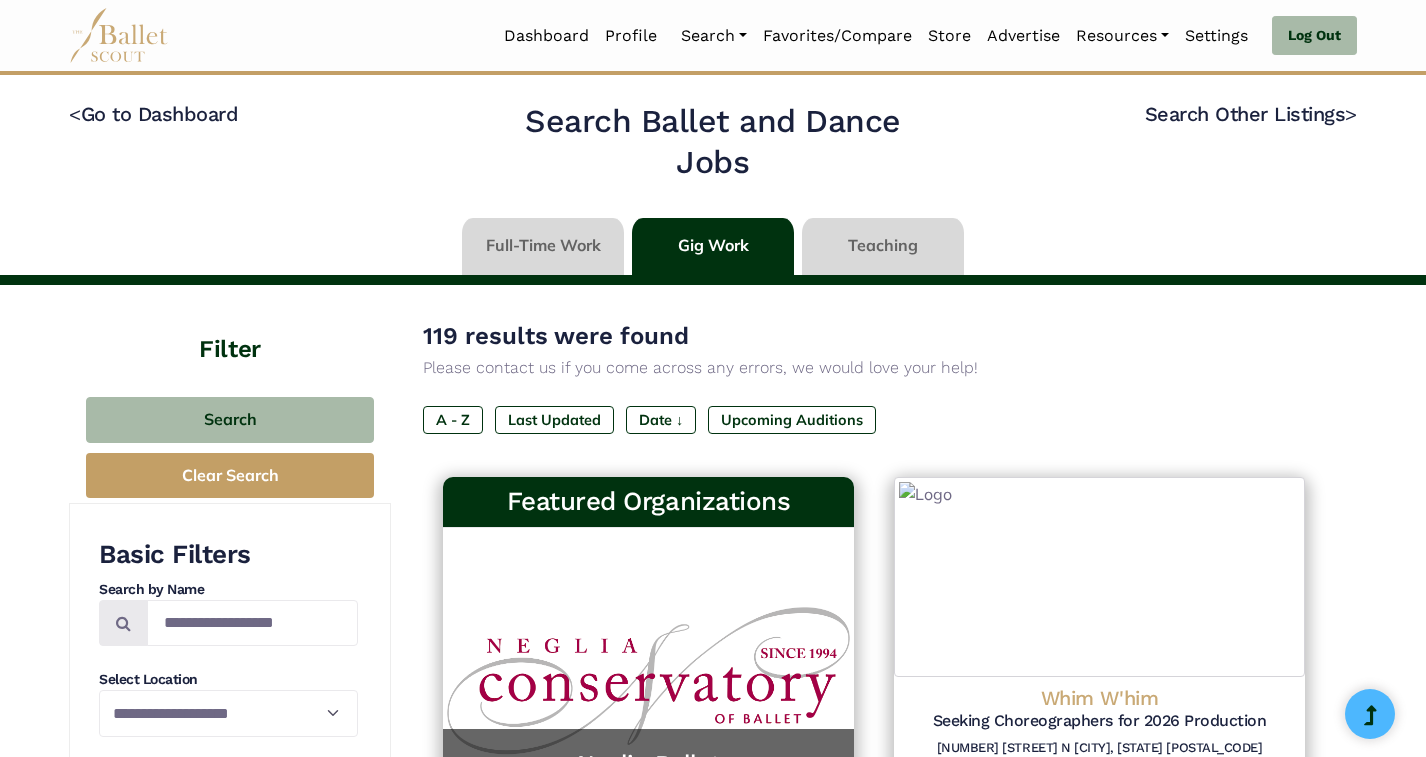 scroll, scrollTop: 0, scrollLeft: 0, axis: both 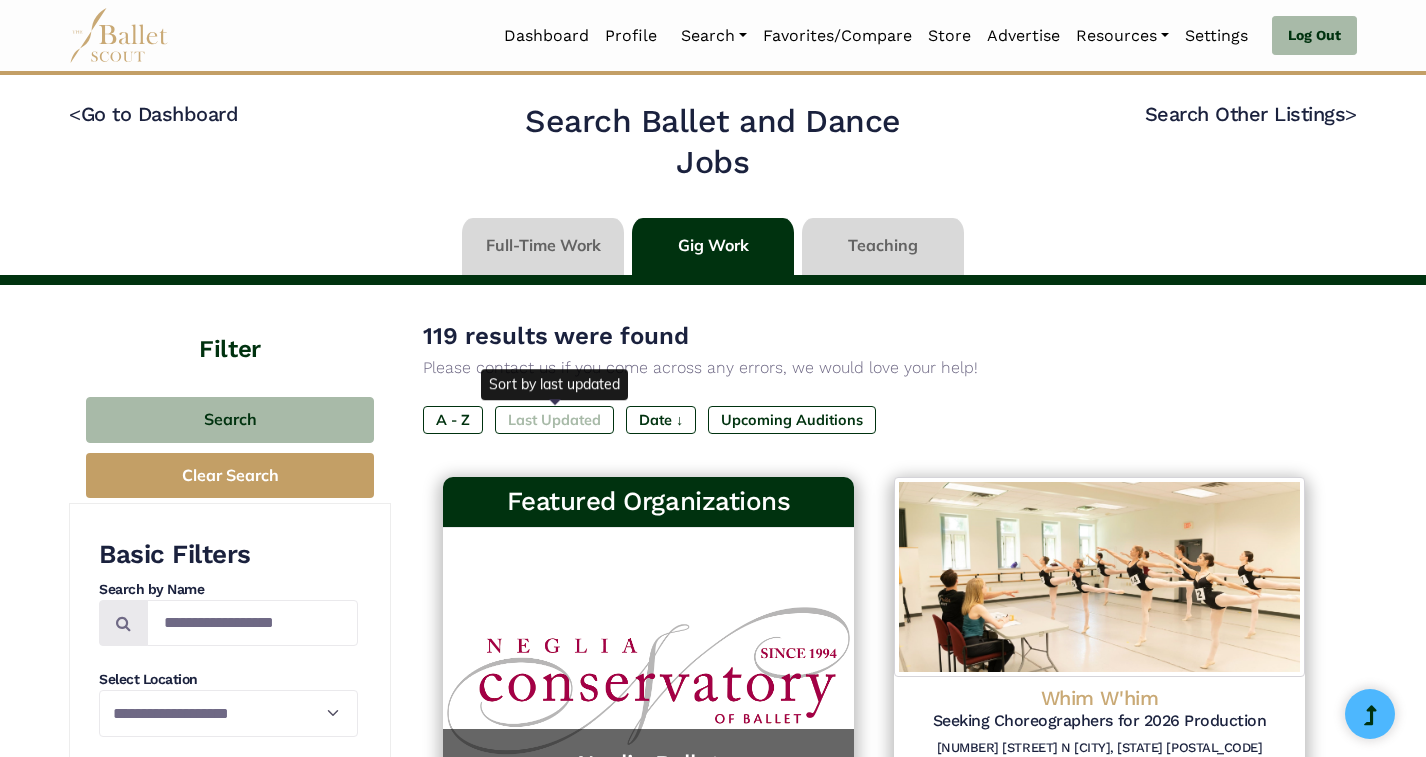 click on "Last Updated" at bounding box center [554, 420] 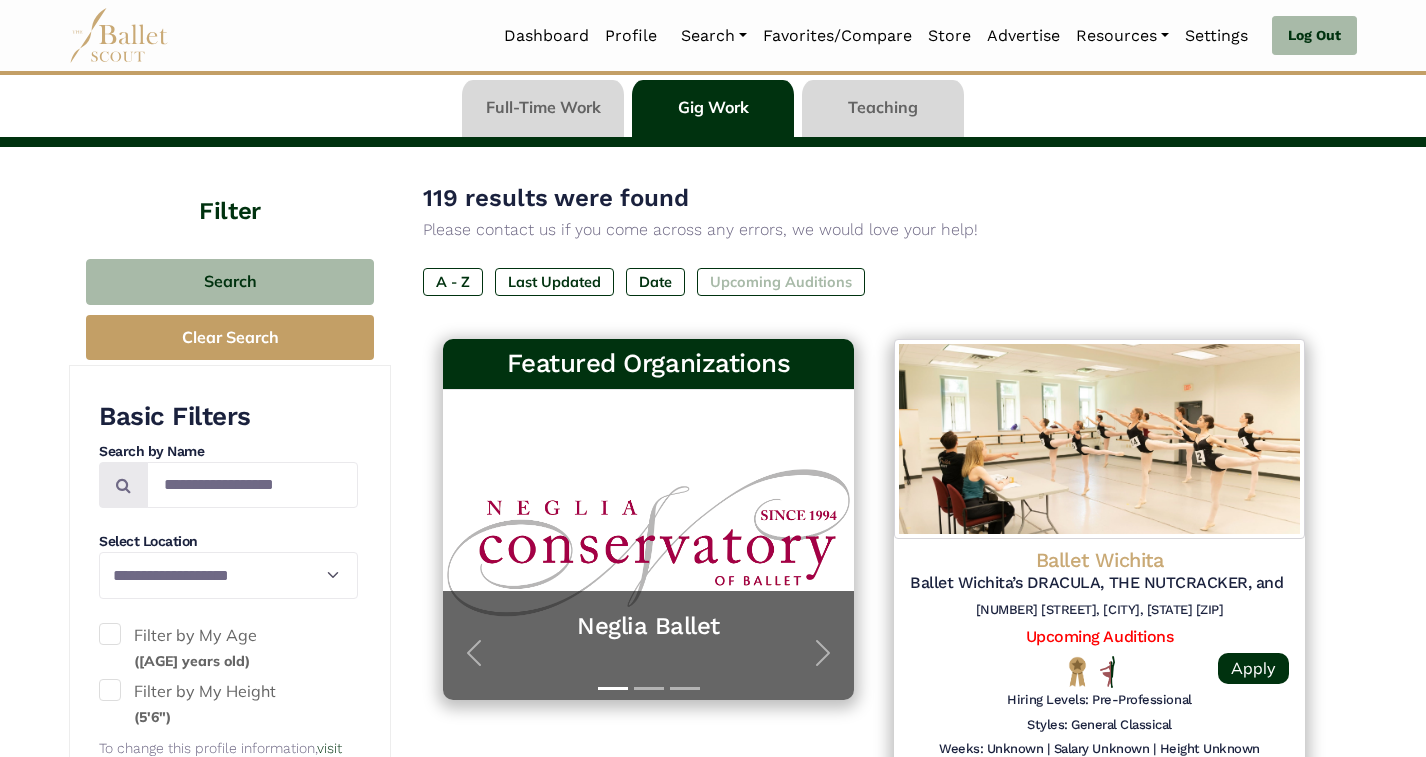 scroll, scrollTop: 136, scrollLeft: 0, axis: vertical 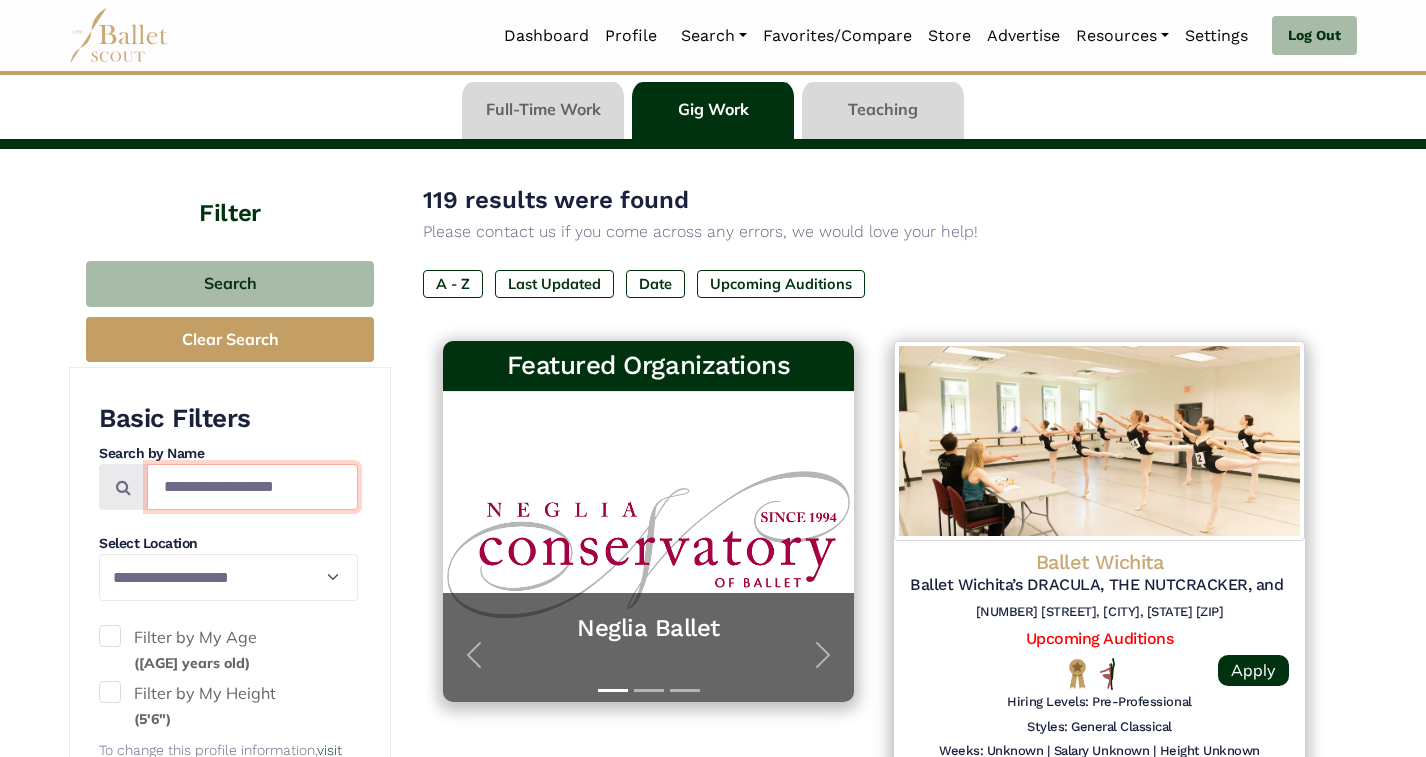 click at bounding box center (252, 487) 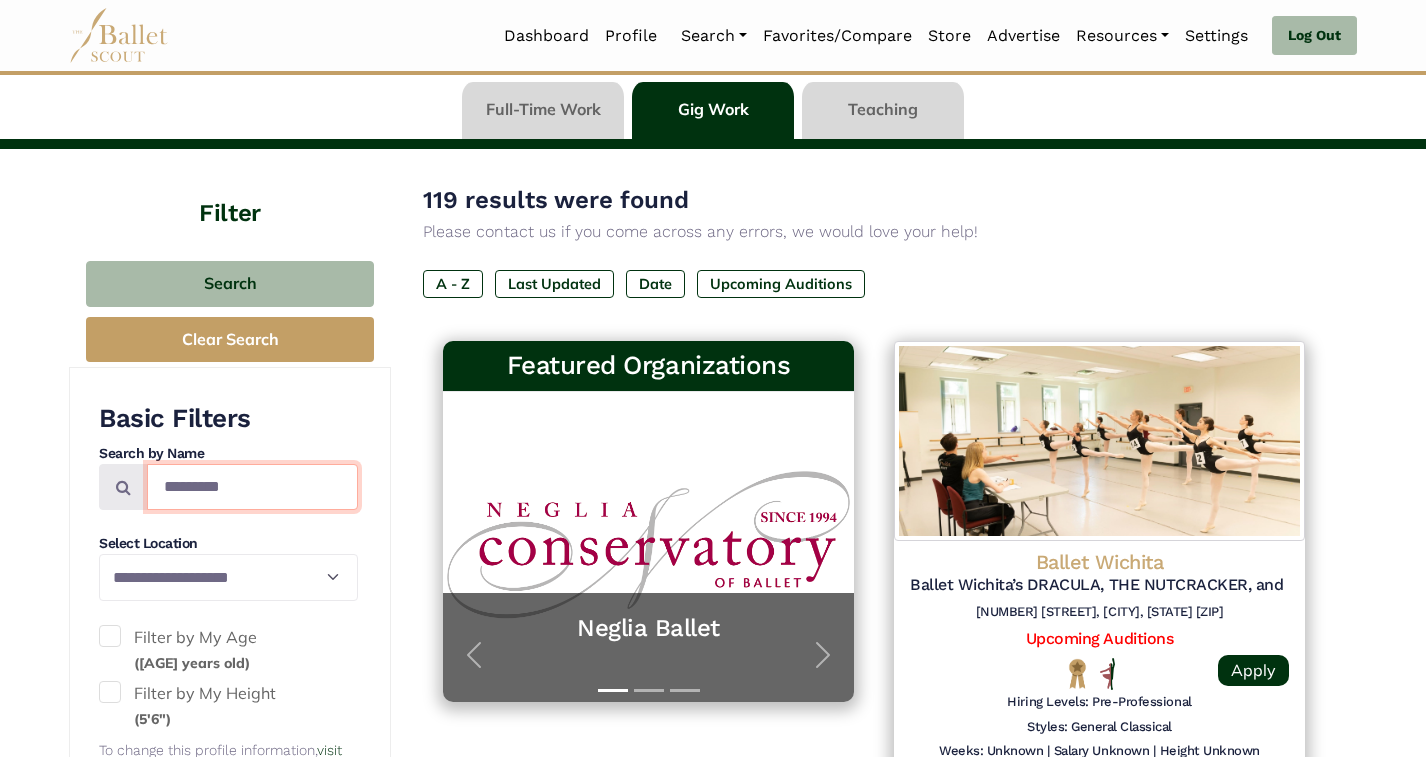 type on "*********" 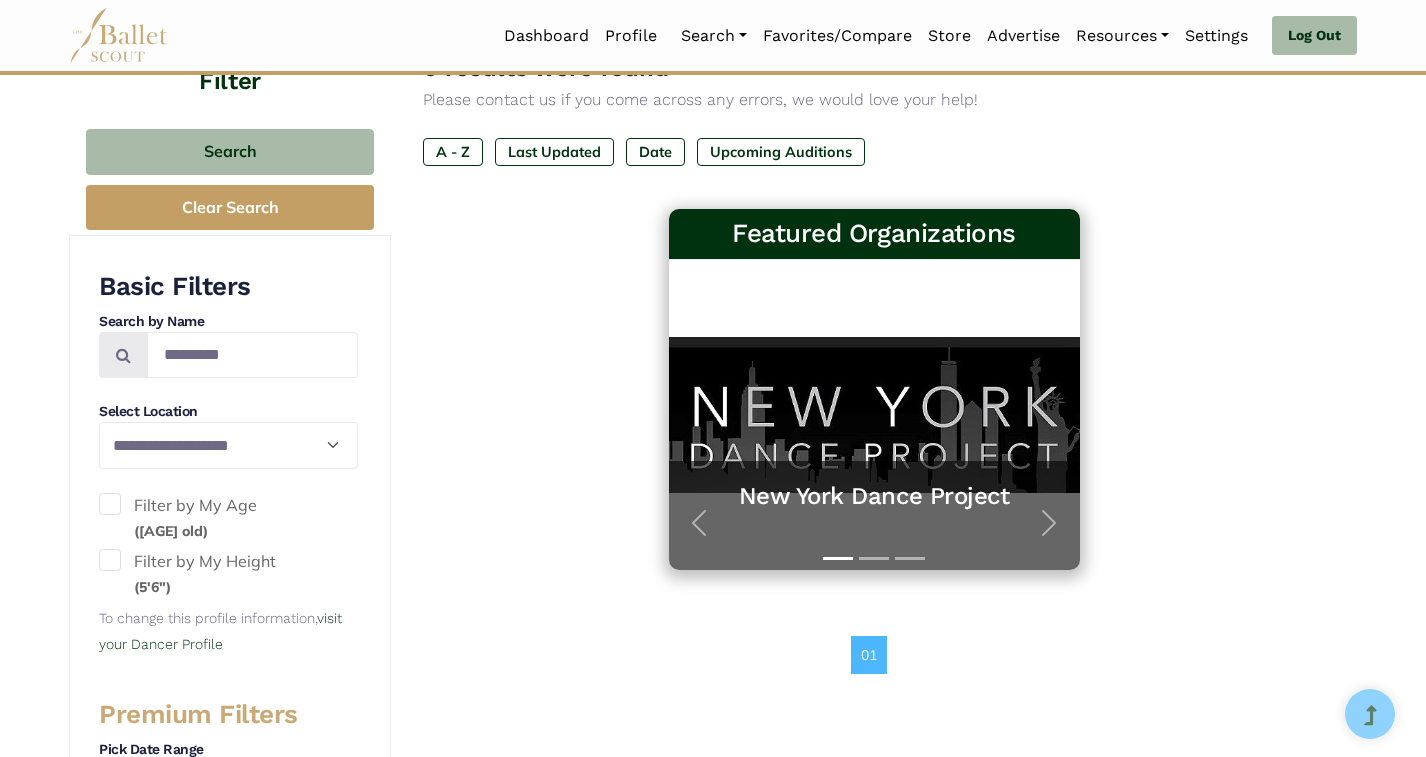 scroll, scrollTop: 262, scrollLeft: 0, axis: vertical 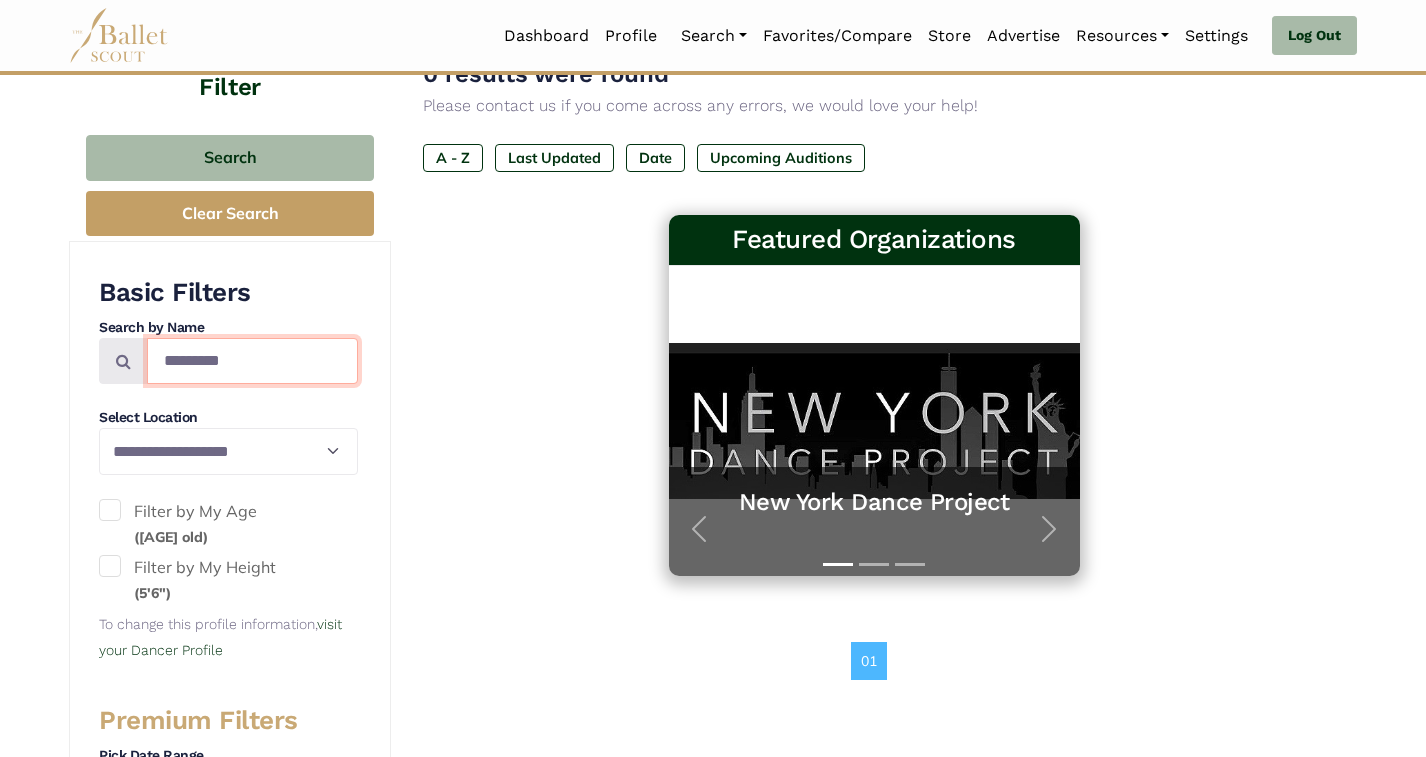 click on "*********" at bounding box center (252, 361) 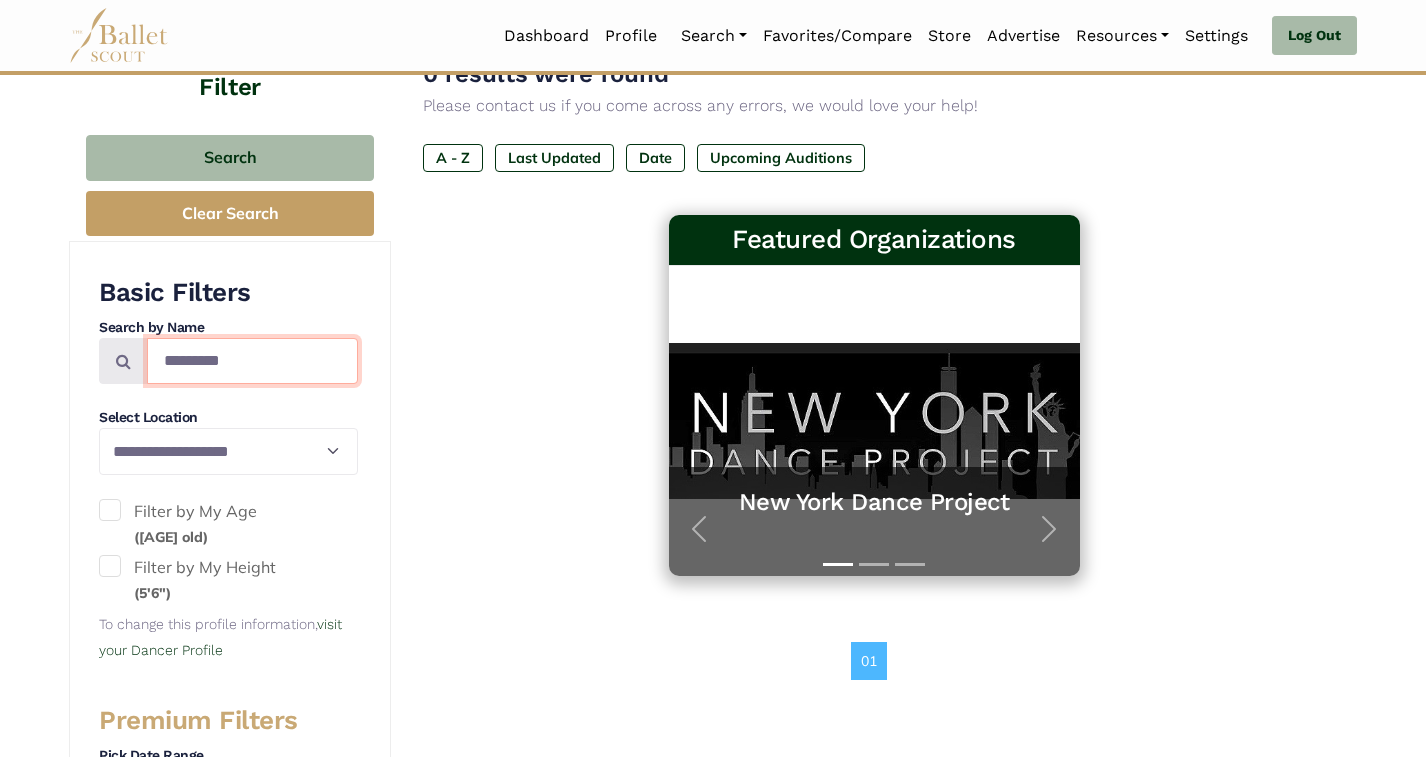 drag, startPoint x: 267, startPoint y: 362, endPoint x: 84, endPoint y: 358, distance: 183.04372 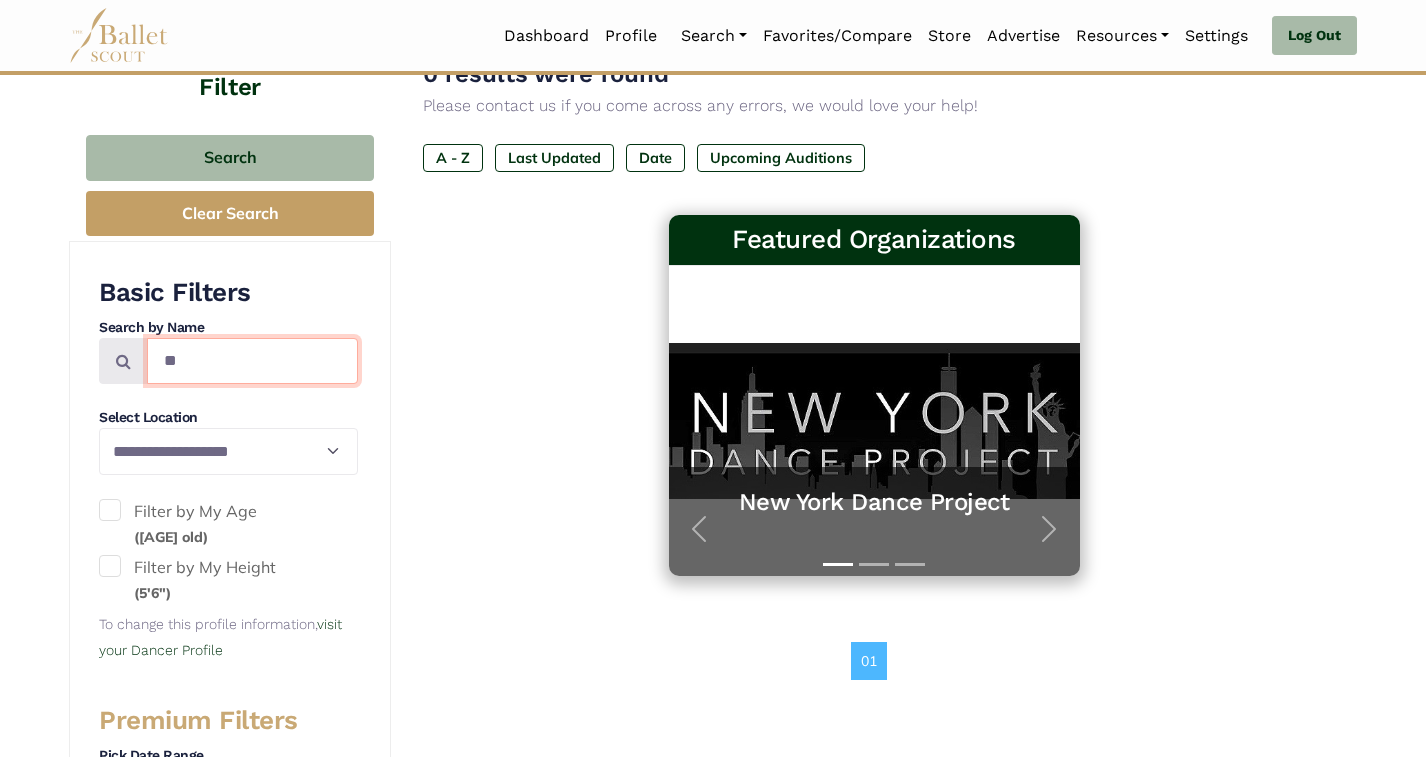 type on "**" 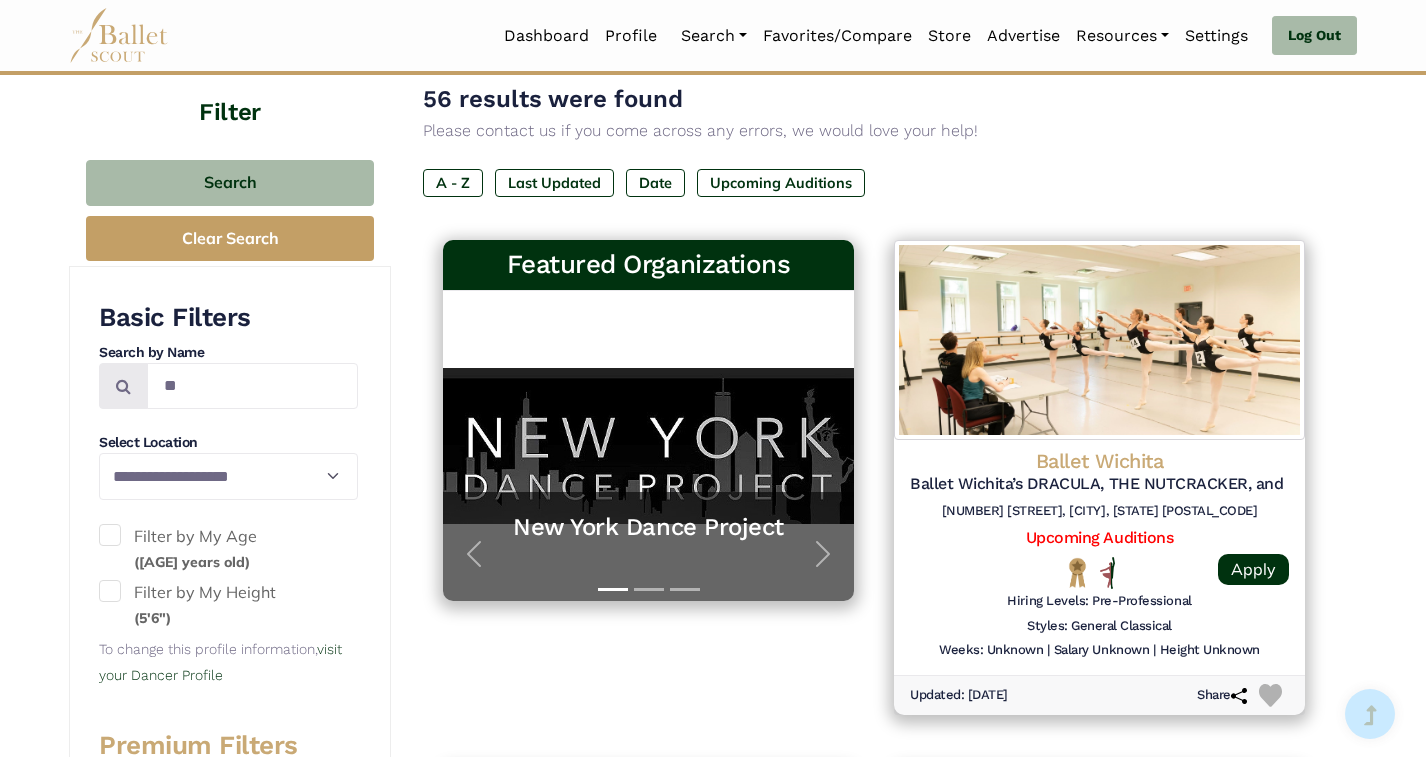 scroll, scrollTop: 243, scrollLeft: 0, axis: vertical 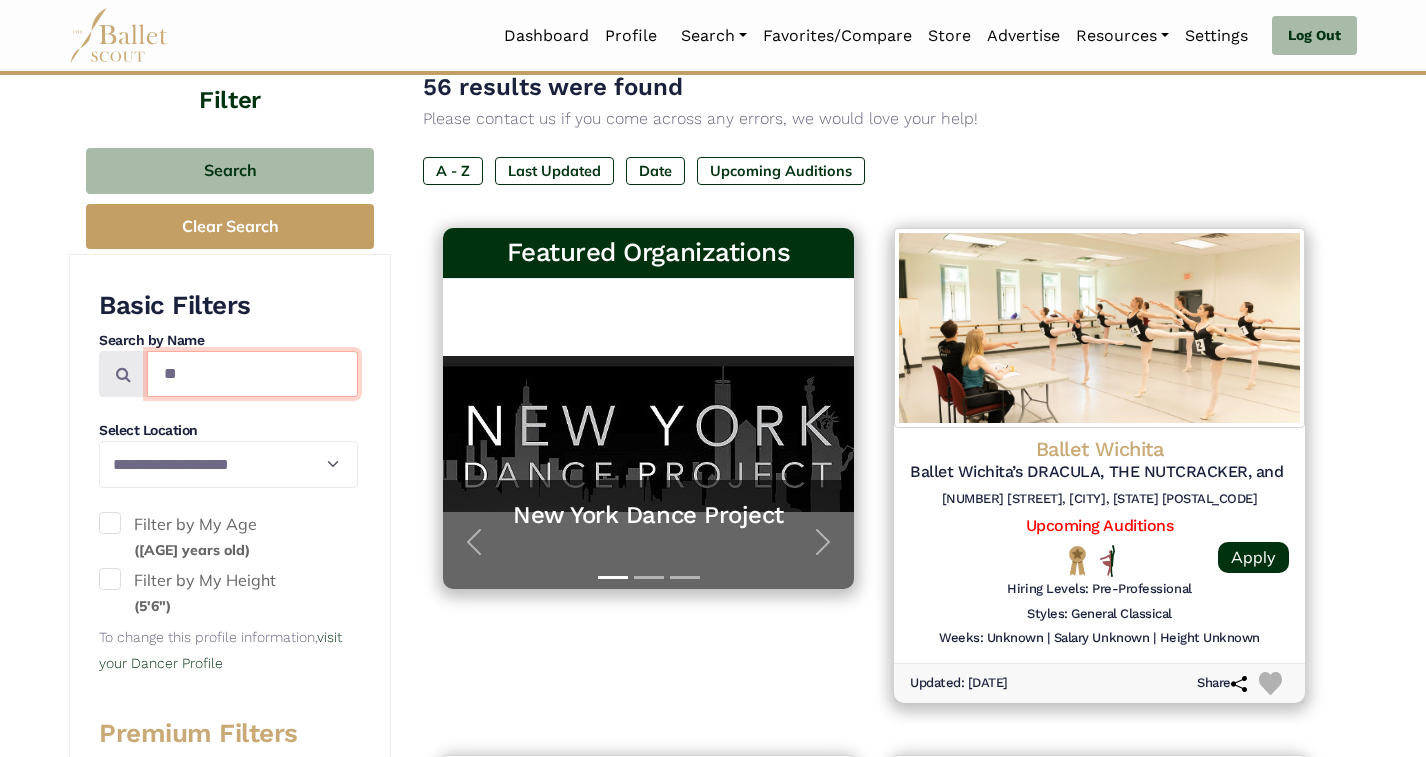 click on "**" at bounding box center [252, 374] 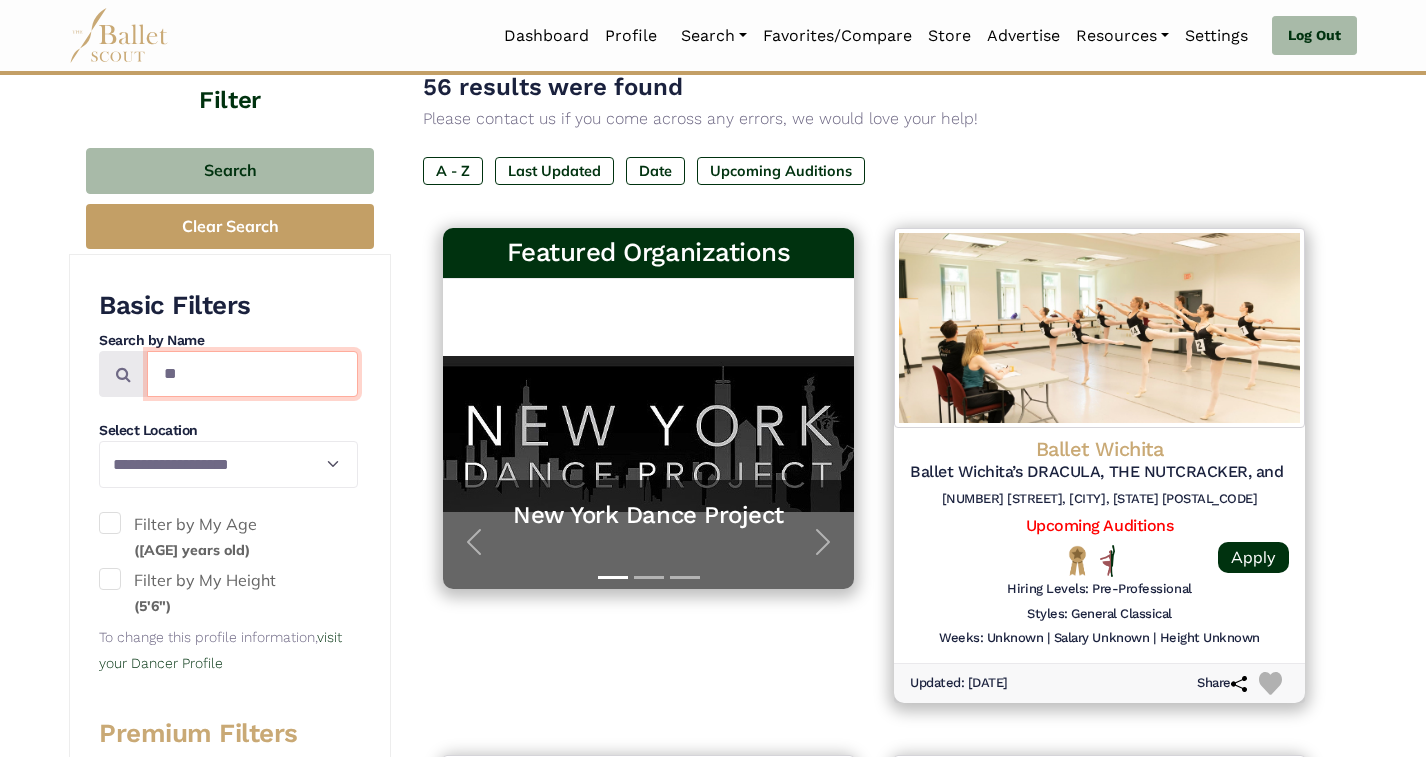 drag, startPoint x: 271, startPoint y: 372, endPoint x: 162, endPoint y: 368, distance: 109.07337 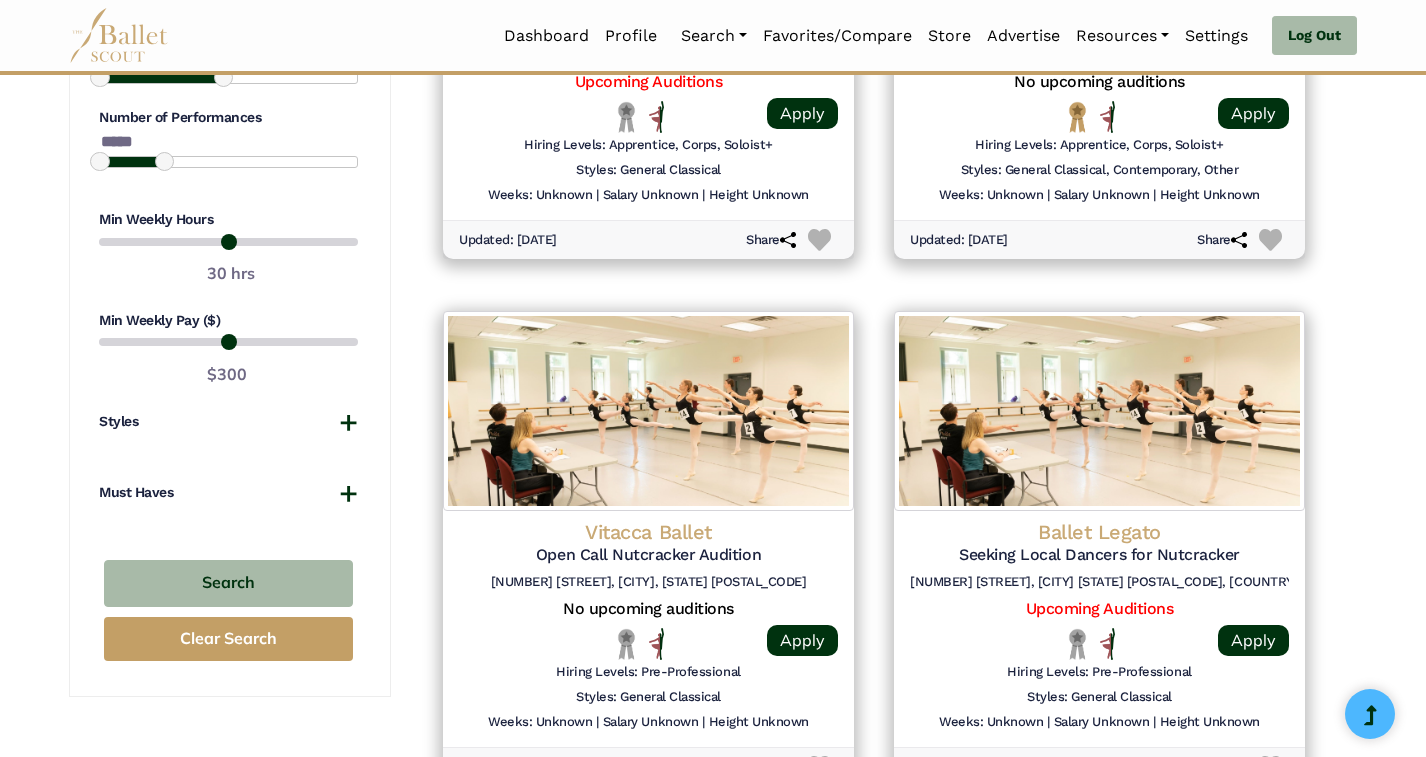 scroll, scrollTop: 1832, scrollLeft: 0, axis: vertical 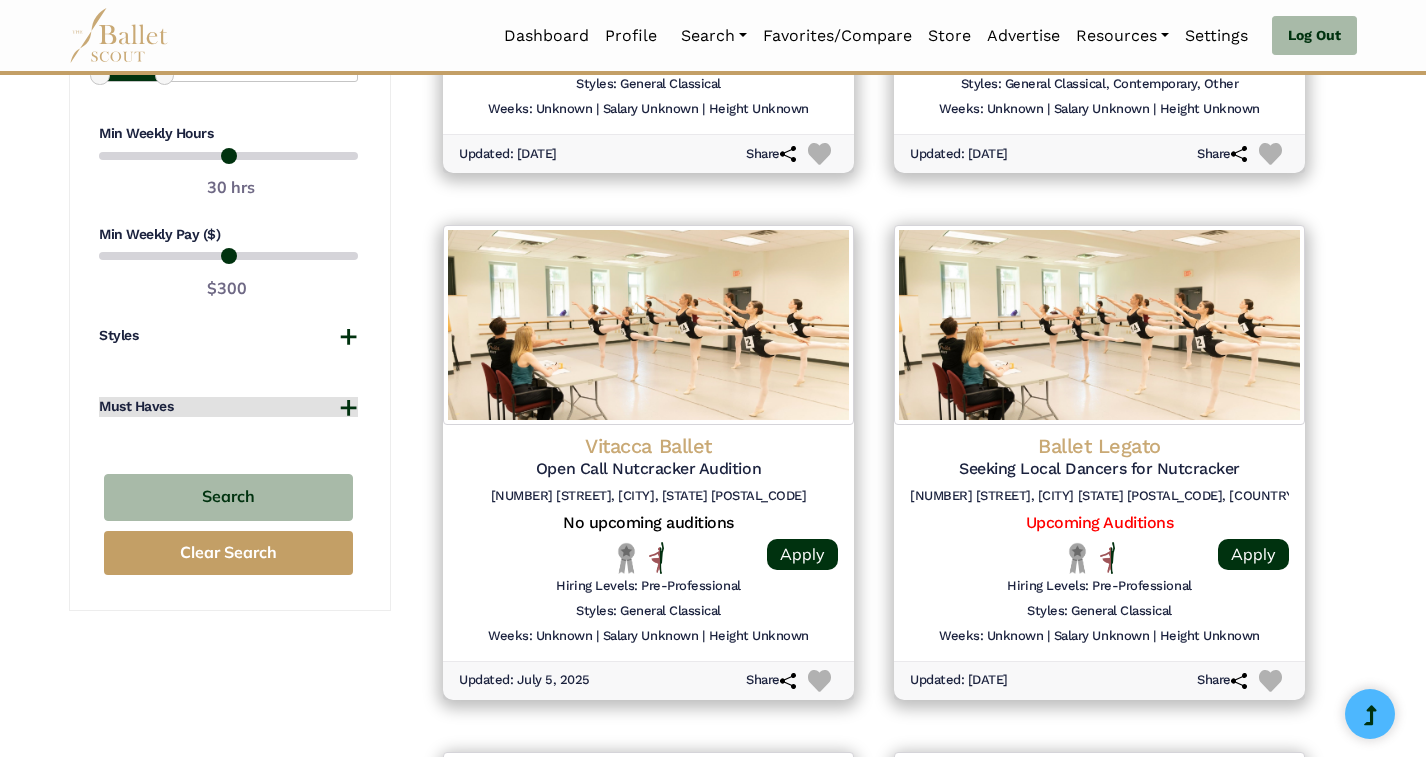 type 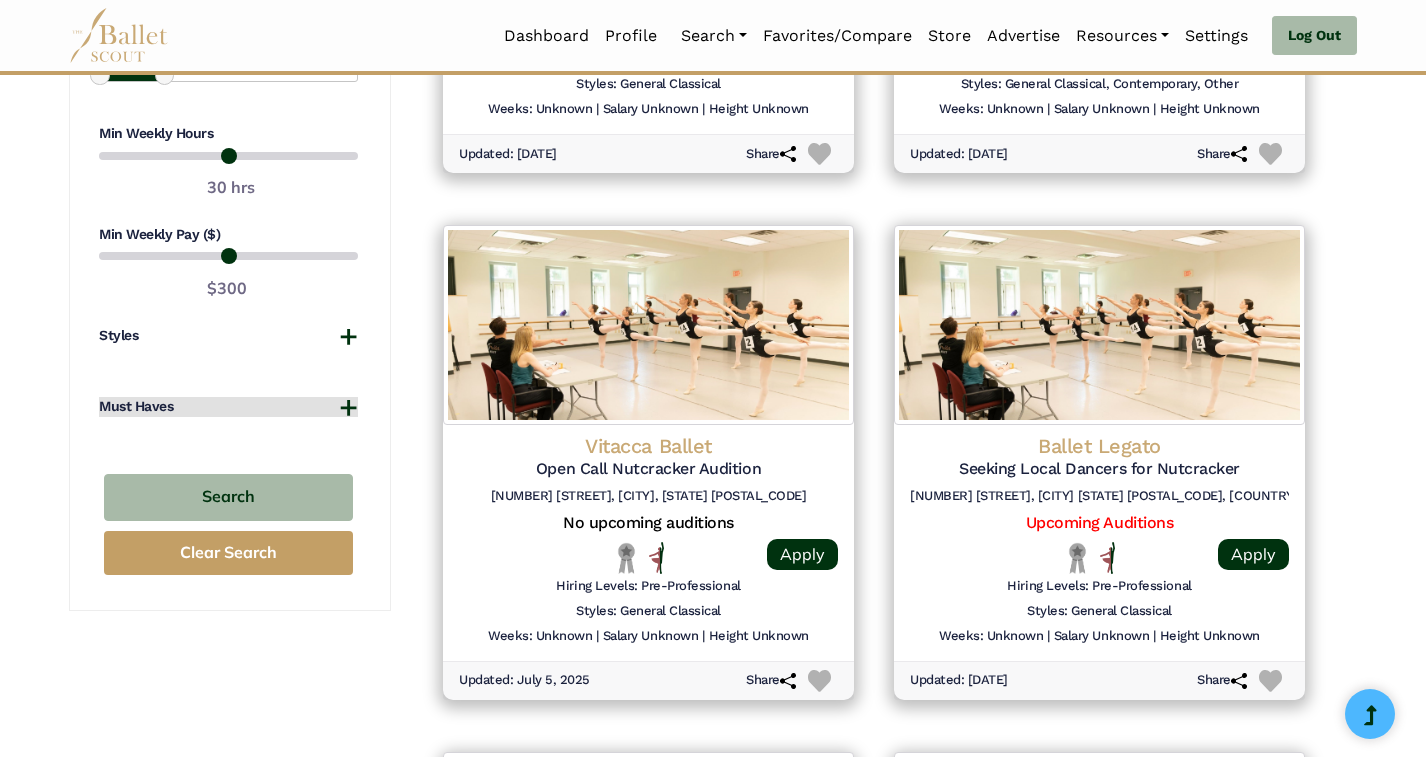 click on "Must Haves" at bounding box center [228, 407] 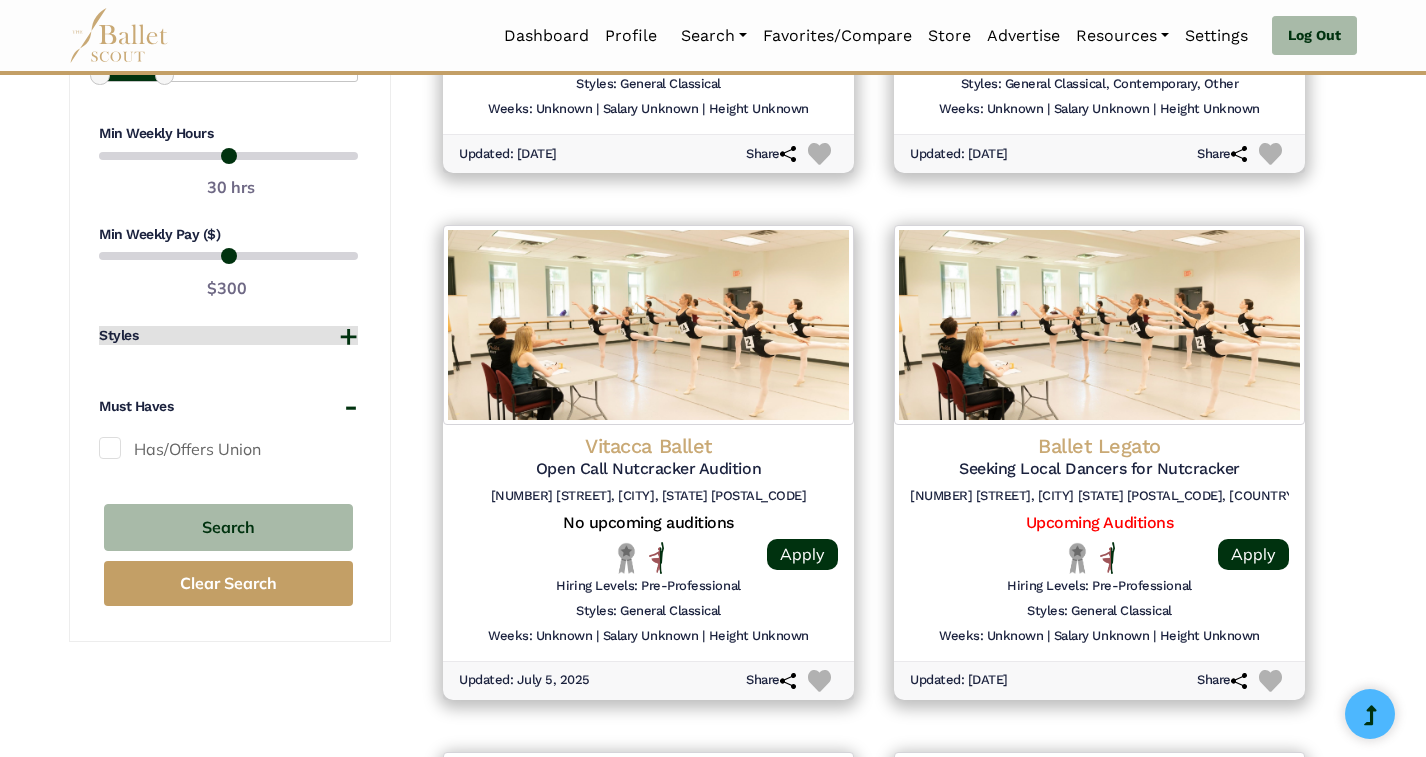 click on "Styles" at bounding box center [228, 336] 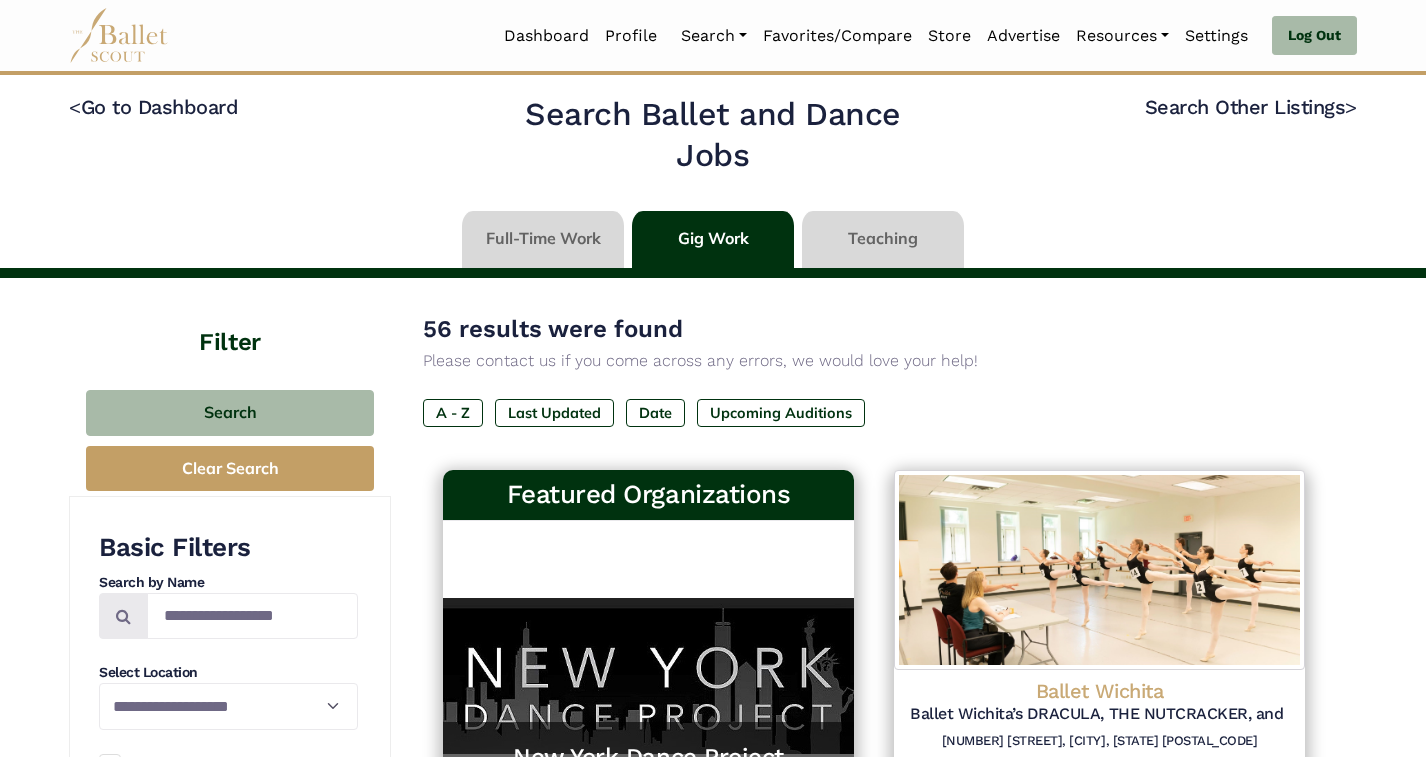 scroll, scrollTop: 2, scrollLeft: 0, axis: vertical 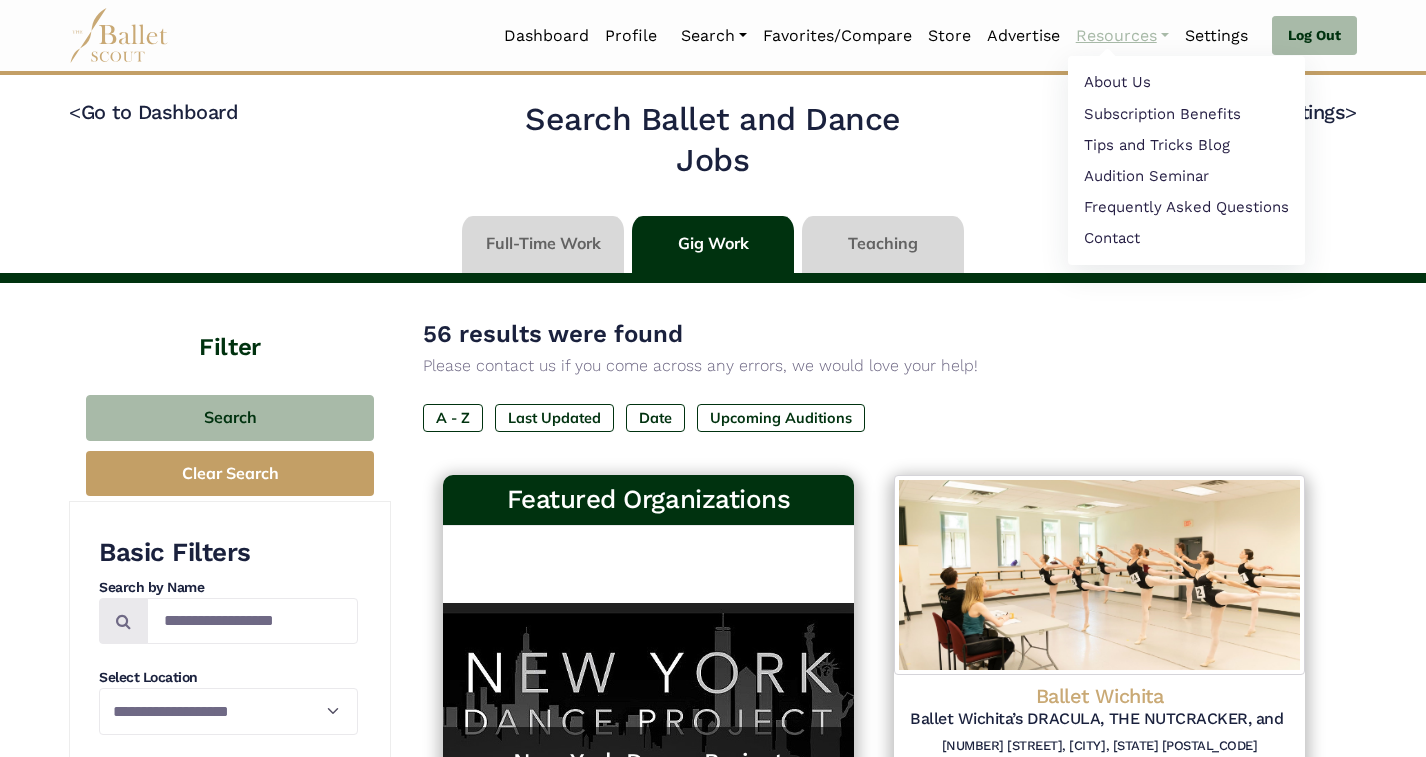 click on "Resources" at bounding box center [1122, 36] 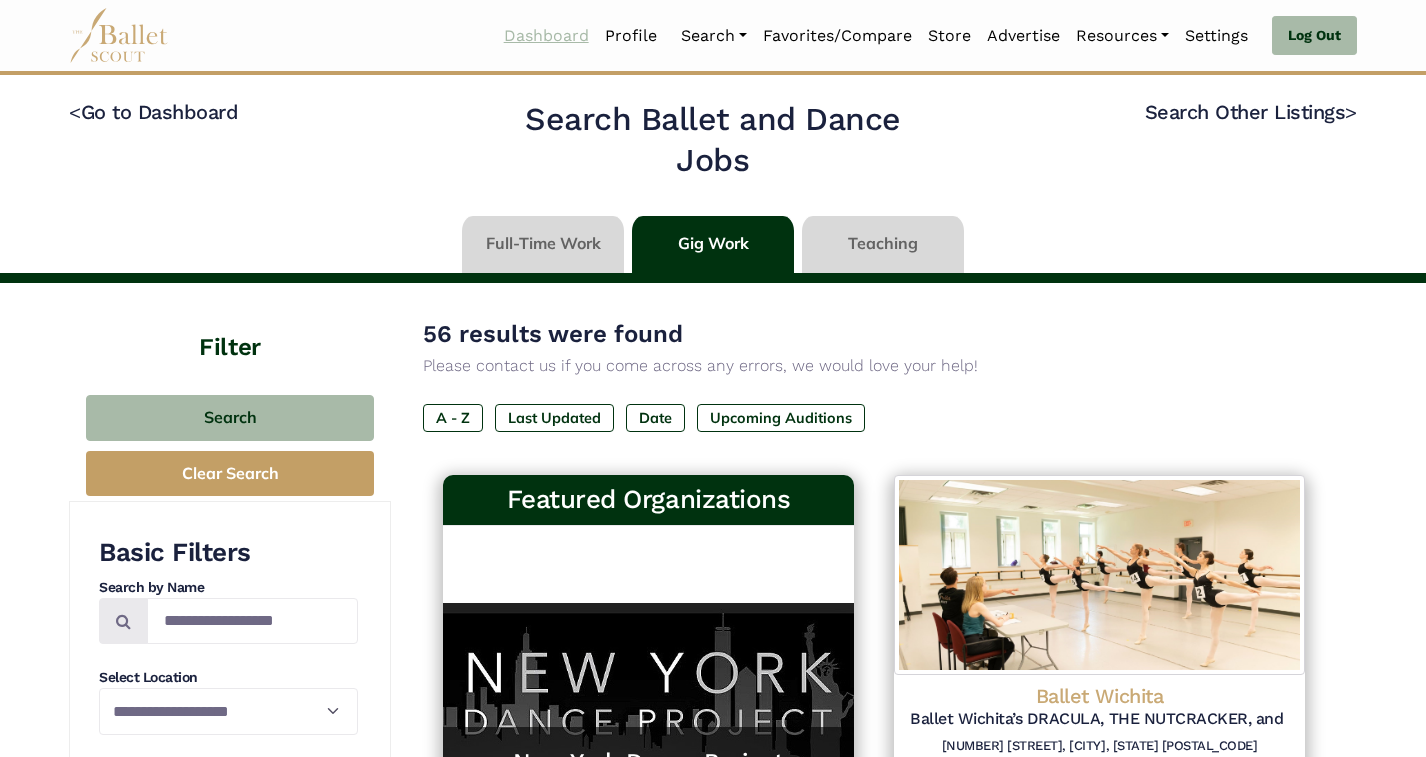 click on "Dashboard" at bounding box center [546, 36] 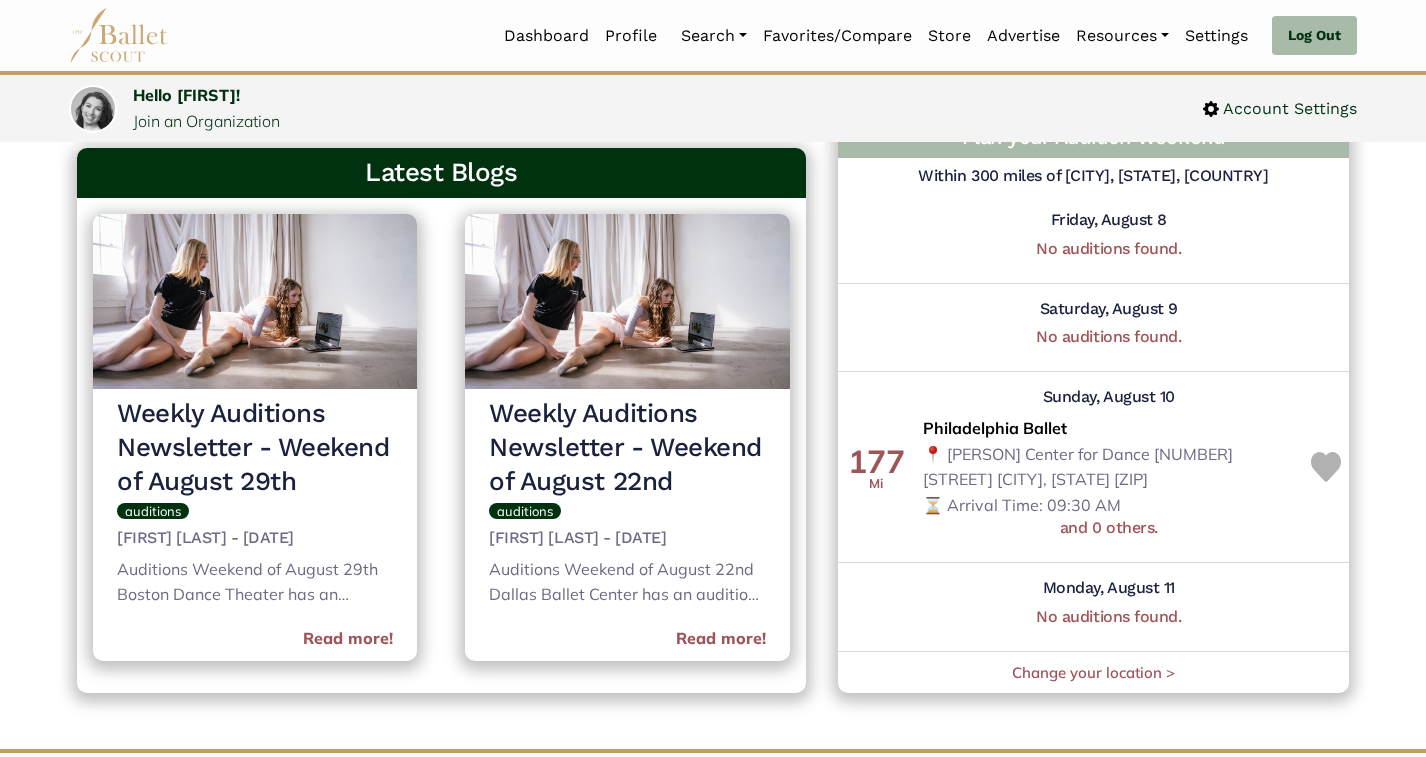 scroll, scrollTop: 947, scrollLeft: 0, axis: vertical 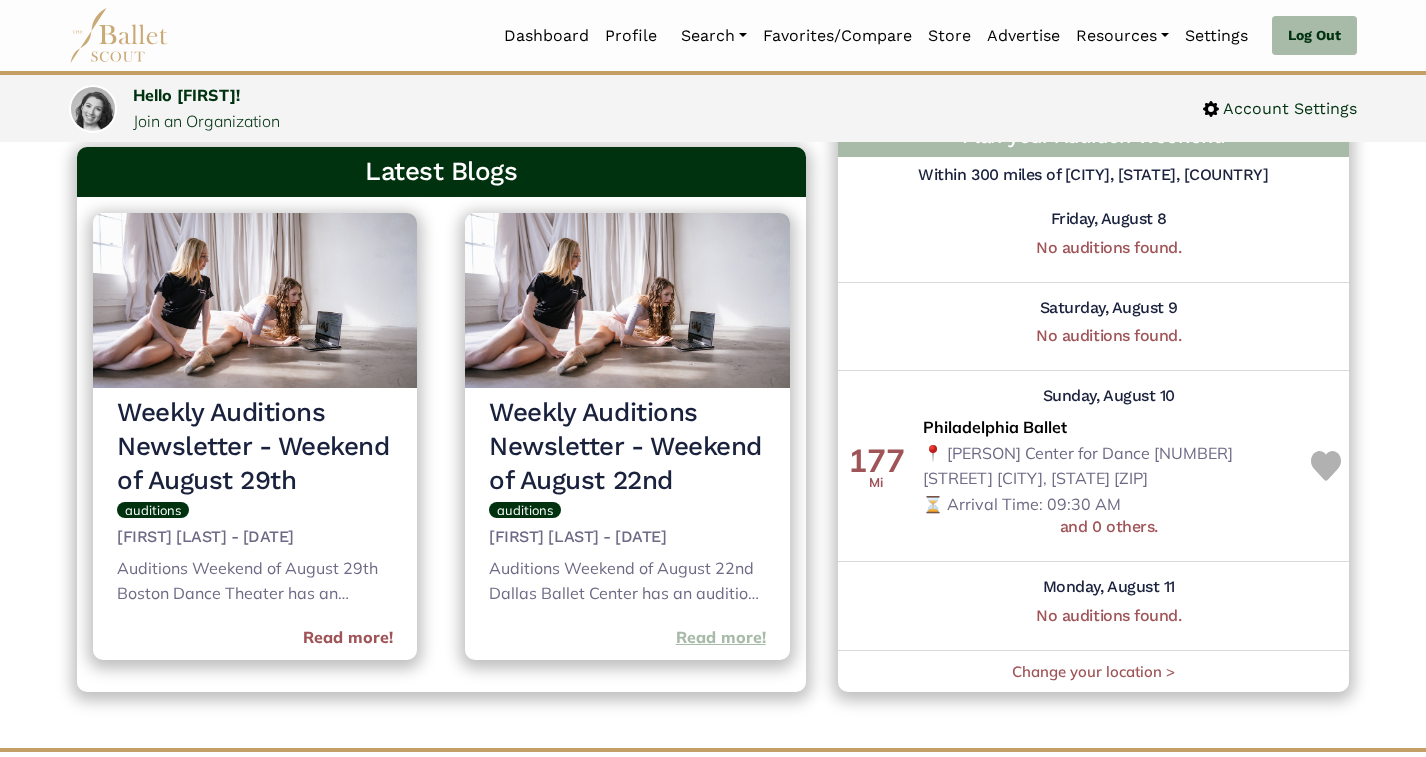 click on "Read
more!" at bounding box center [721, 638] 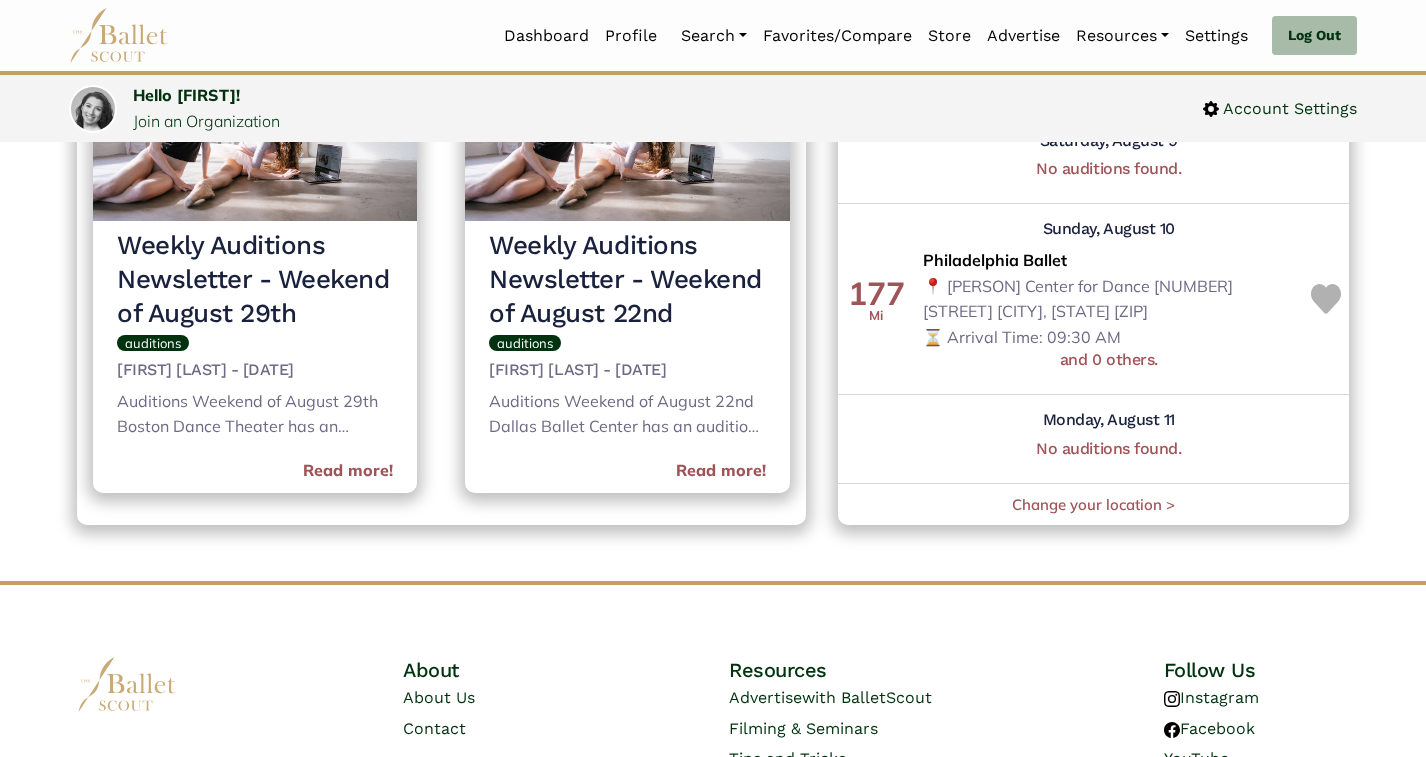 scroll, scrollTop: 1124, scrollLeft: 0, axis: vertical 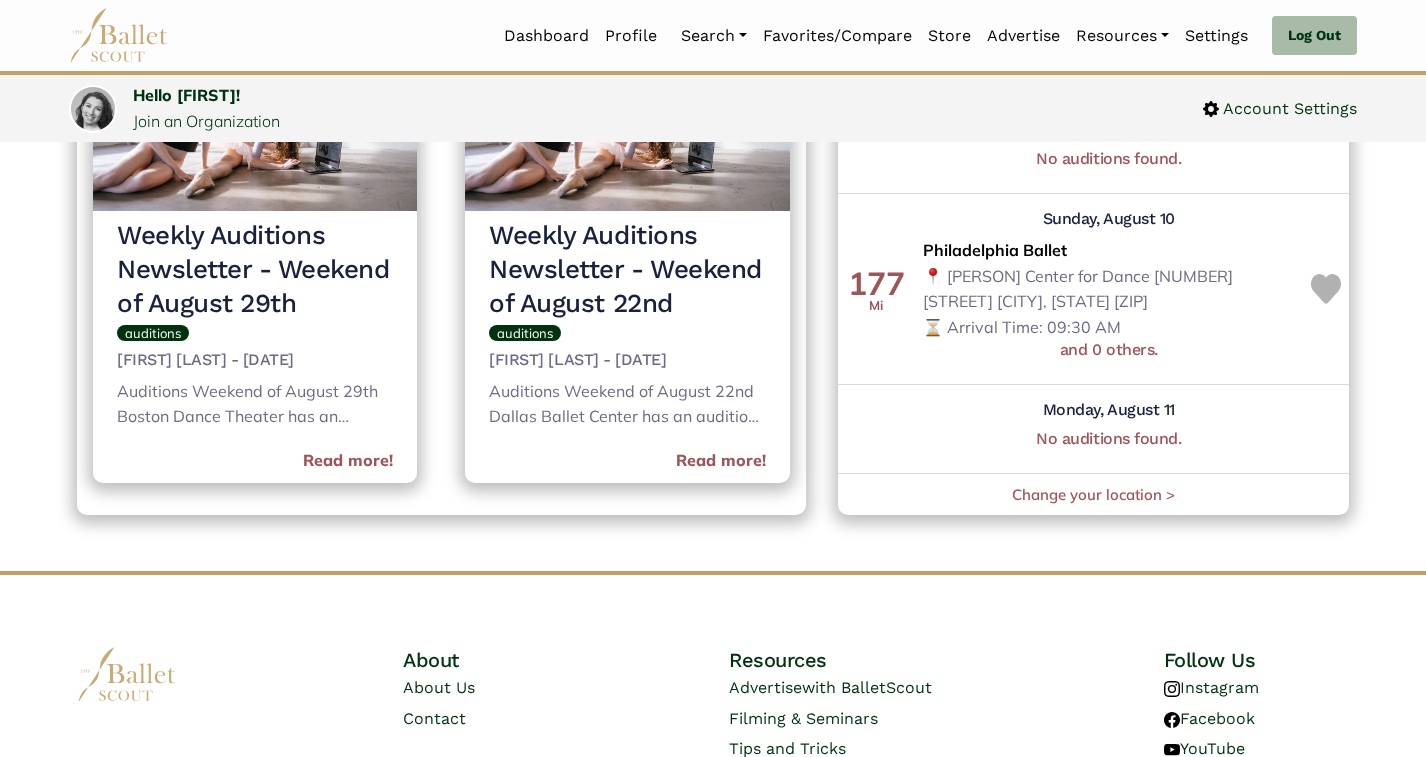 click on "Weekly Auditions Newsletter - Weekend of August 29th" at bounding box center (255, 269) 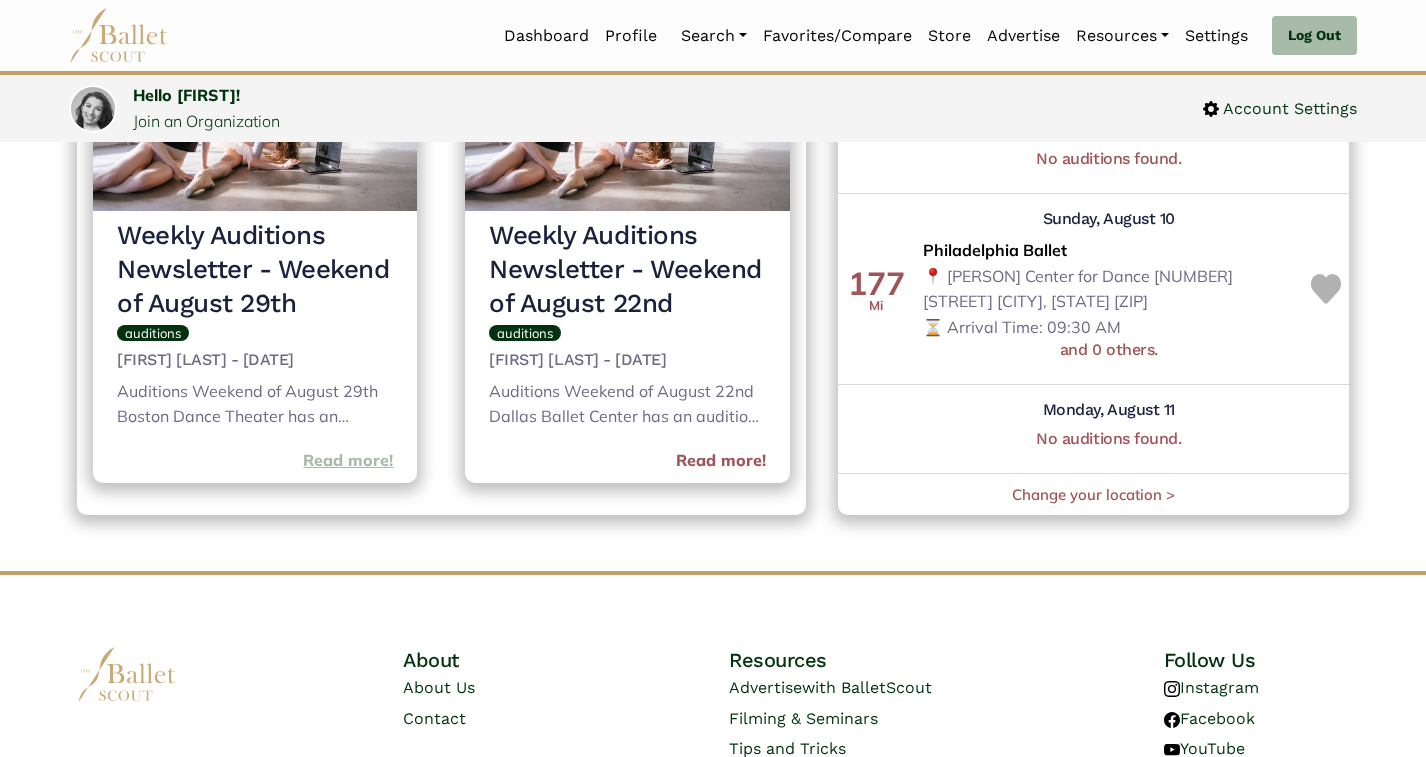 click on "Read
more!" at bounding box center (348, 461) 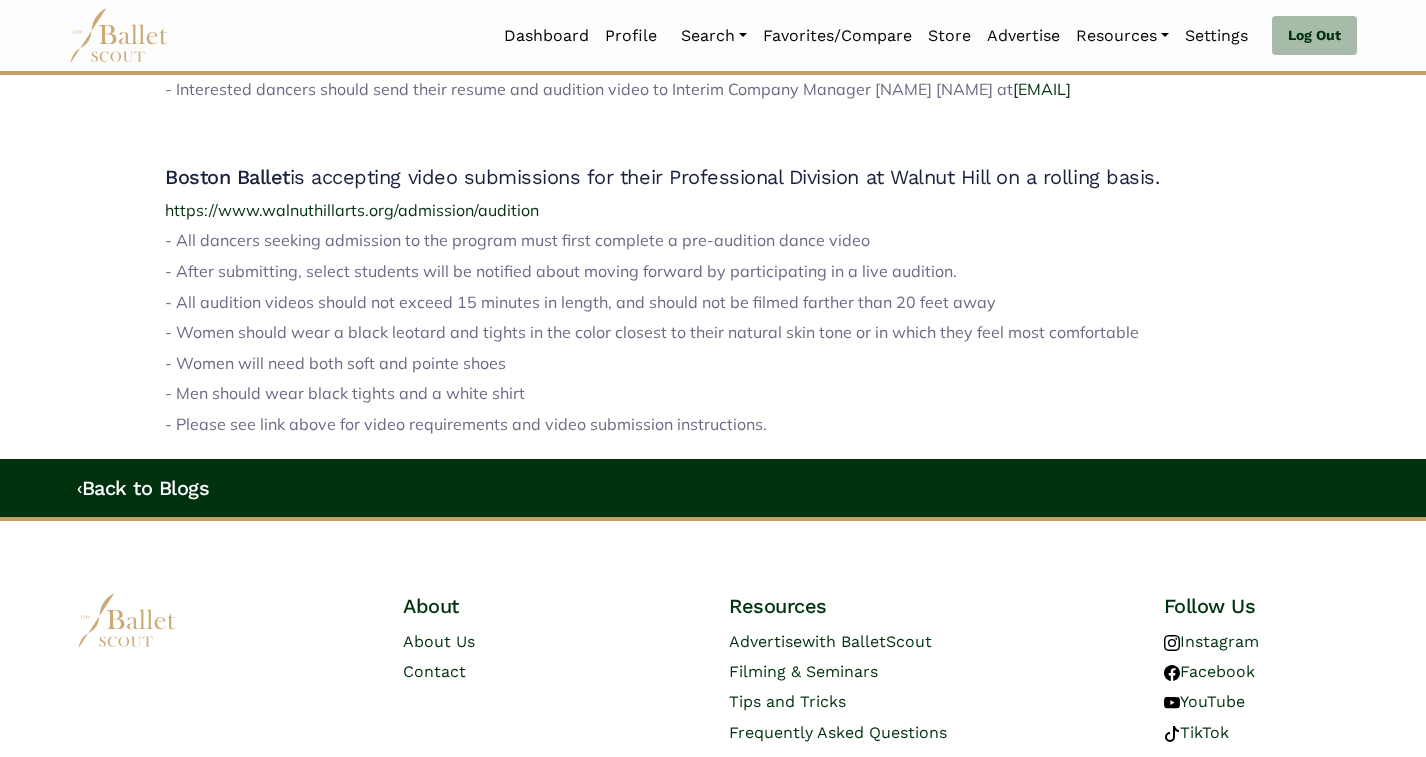 scroll, scrollTop: 2214, scrollLeft: 0, axis: vertical 